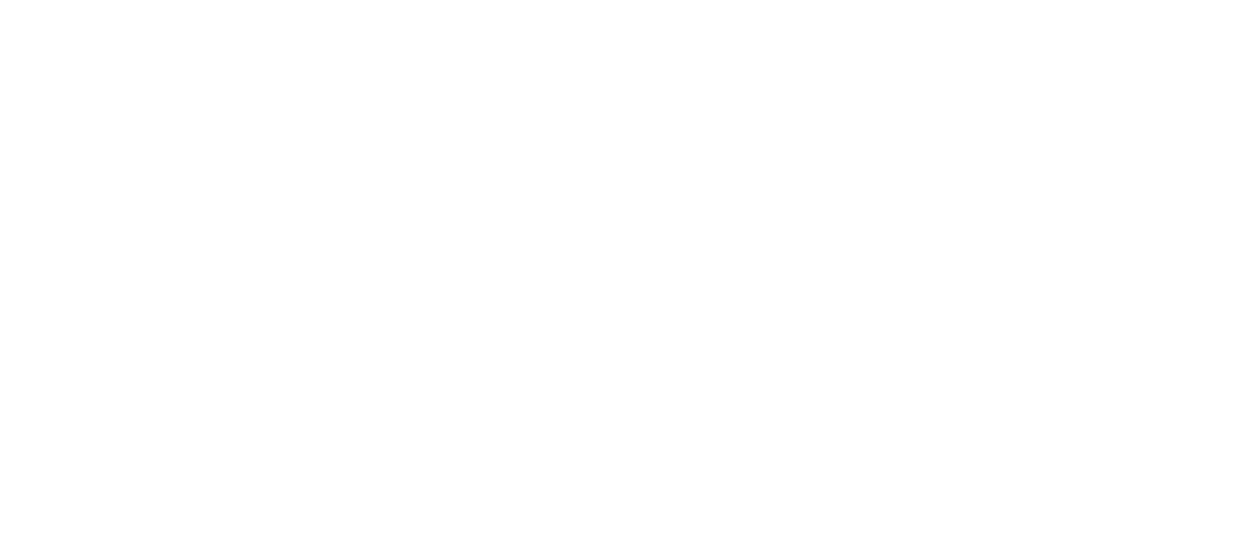 scroll, scrollTop: 0, scrollLeft: 0, axis: both 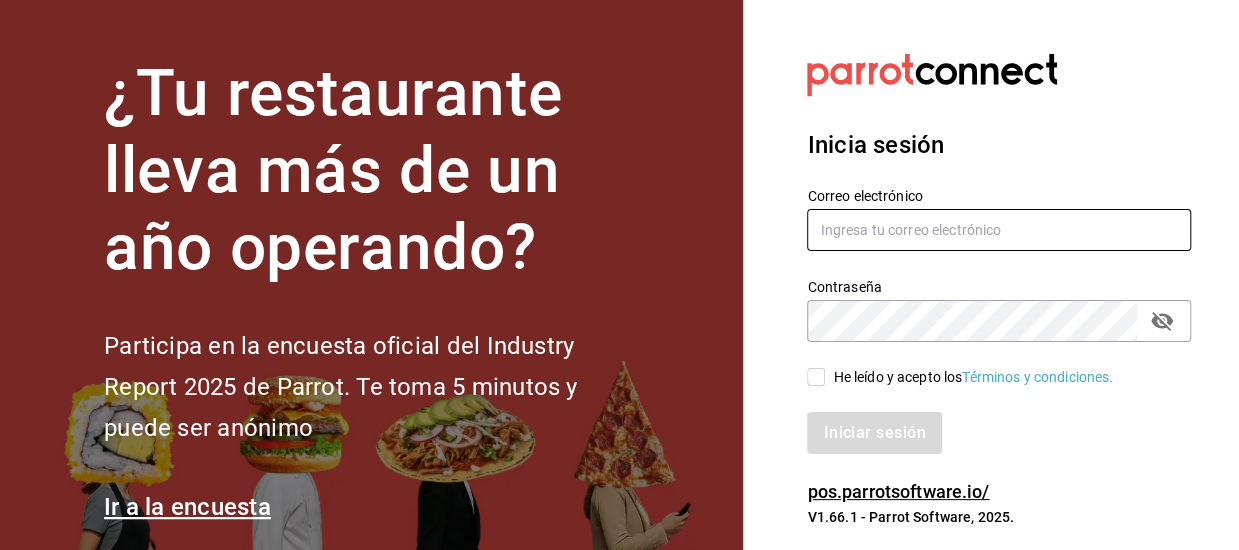 type on "[EMAIL]" 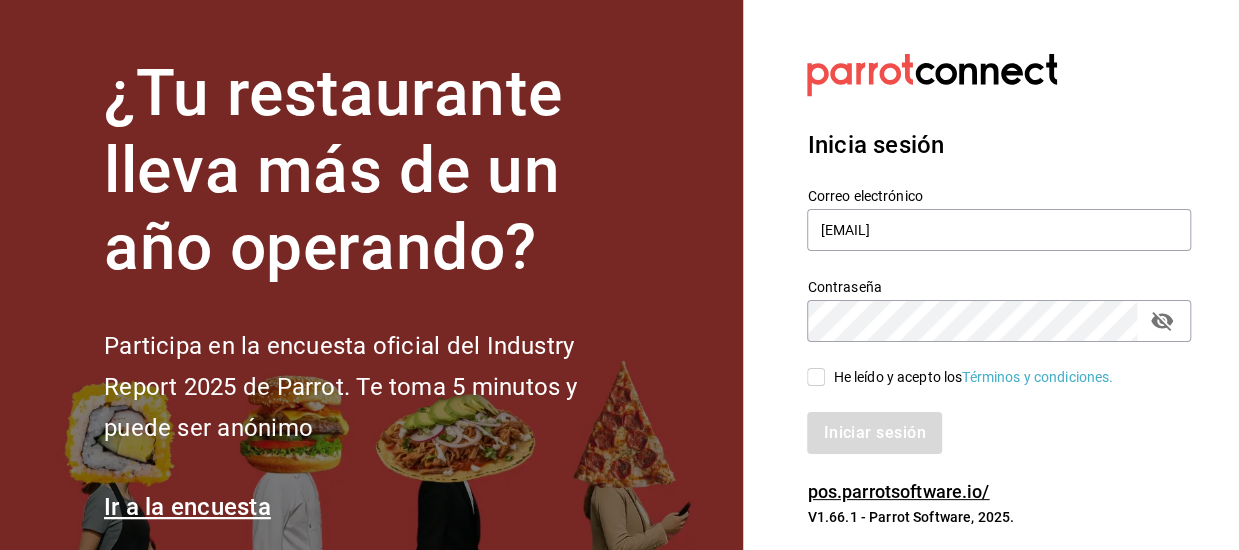 click on "He leído y acepto los  Términos y condiciones." at bounding box center [816, 377] 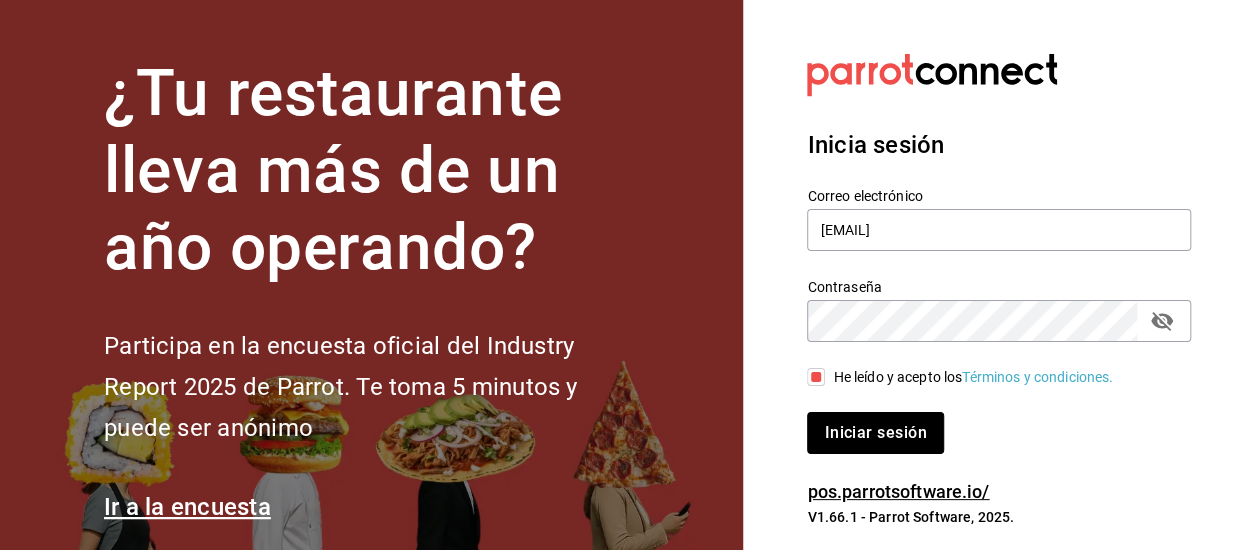 click on "Iniciar sesión" at bounding box center [875, 433] 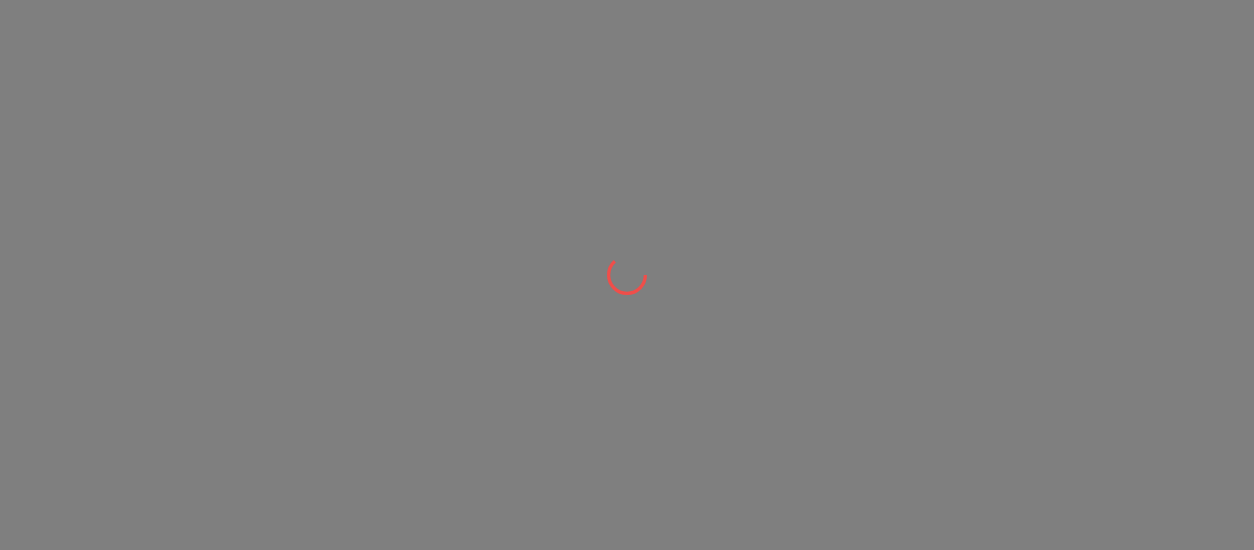 scroll, scrollTop: 0, scrollLeft: 0, axis: both 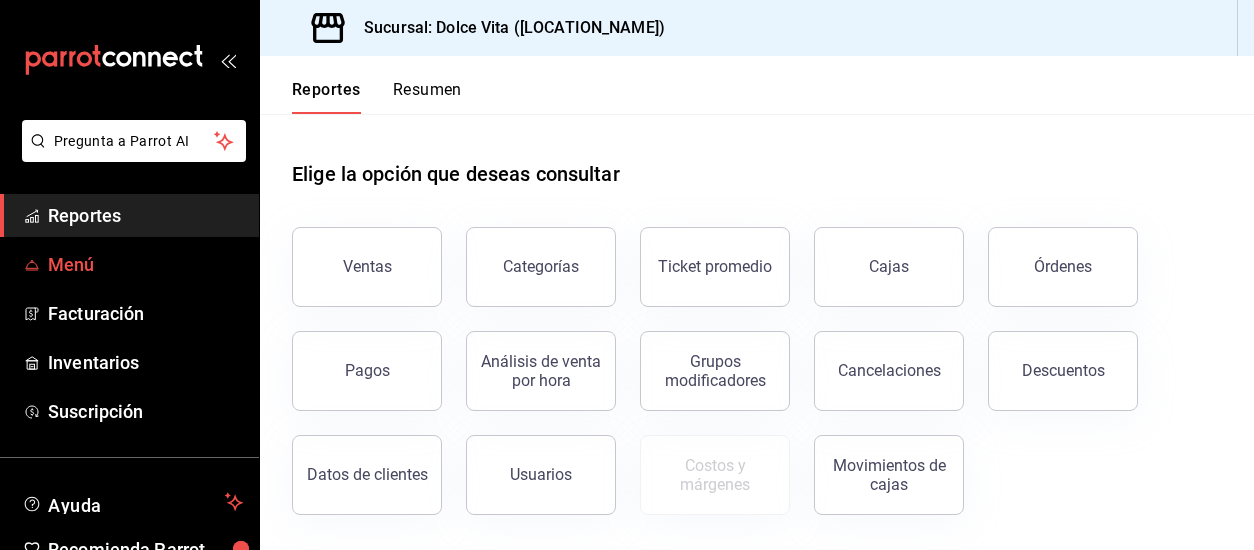 click on "Menú" at bounding box center (145, 264) 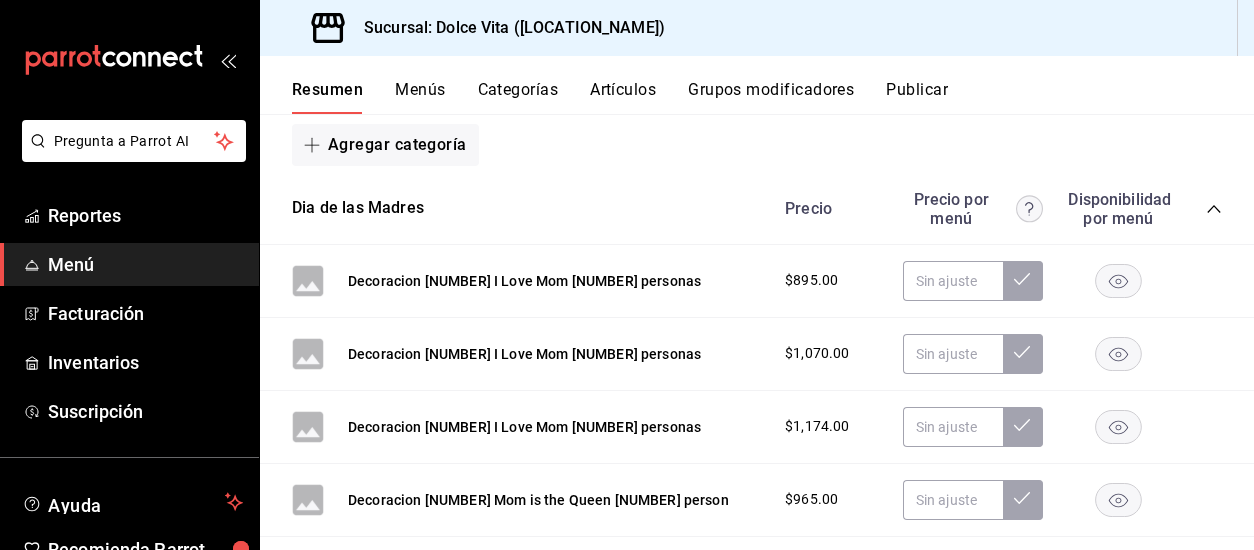 scroll, scrollTop: 0, scrollLeft: 0, axis: both 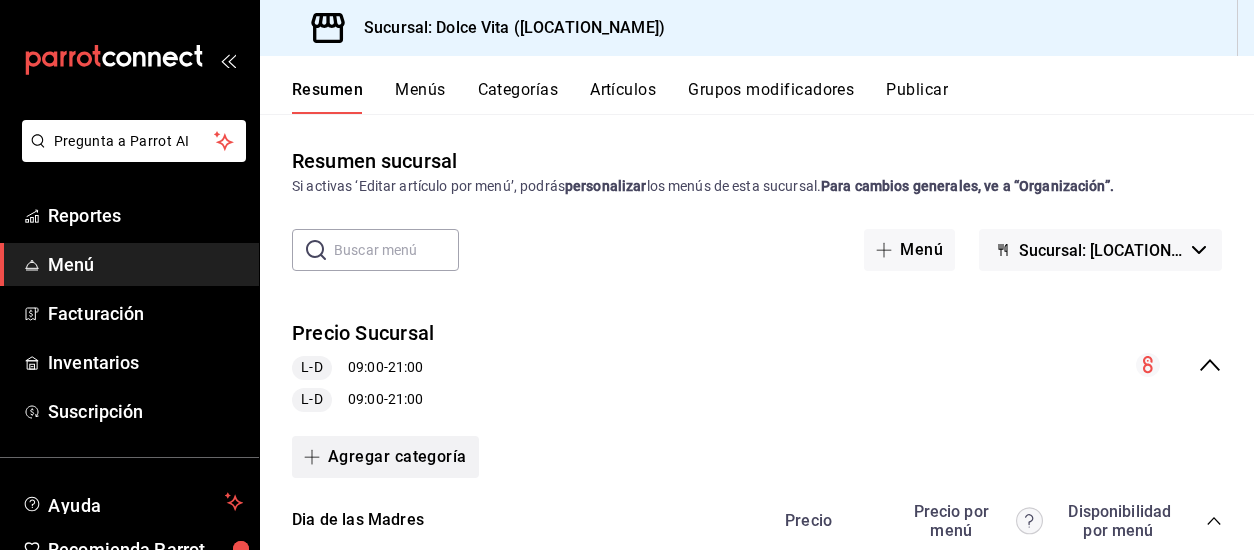 click on "Agregar categoría" at bounding box center (385, 457) 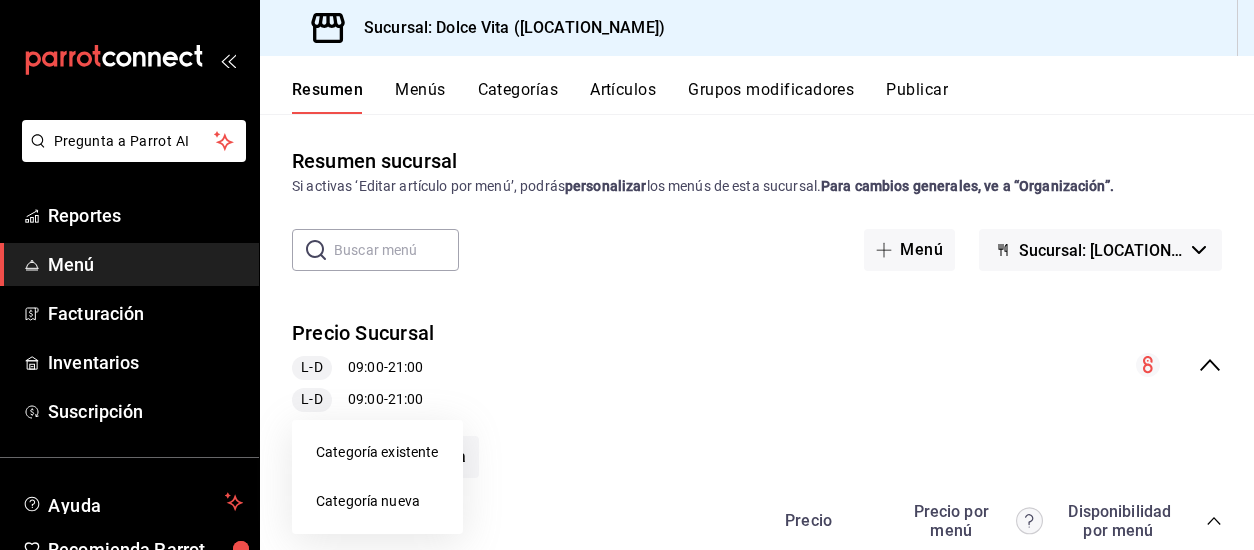 click on "Categoría nueva" at bounding box center (377, 501) 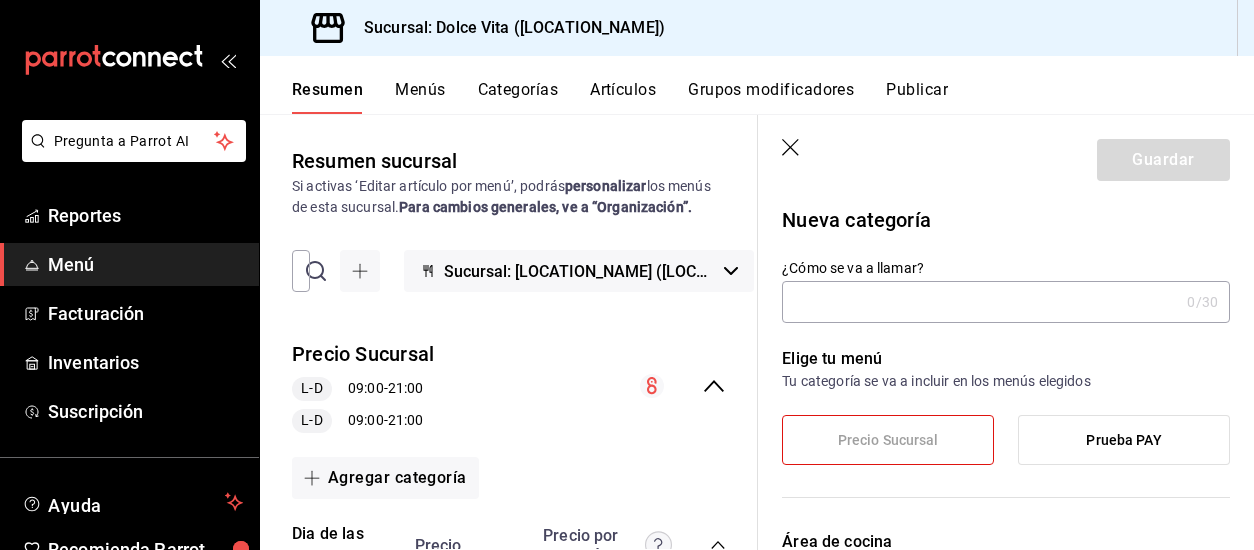 type on "d" 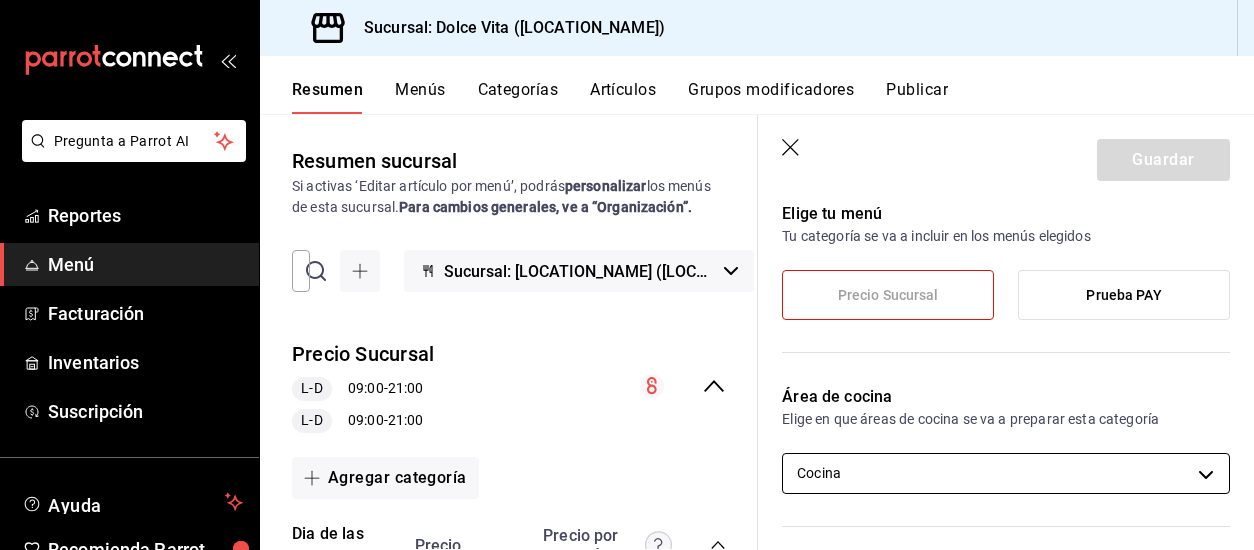 scroll, scrollTop: 200, scrollLeft: 0, axis: vertical 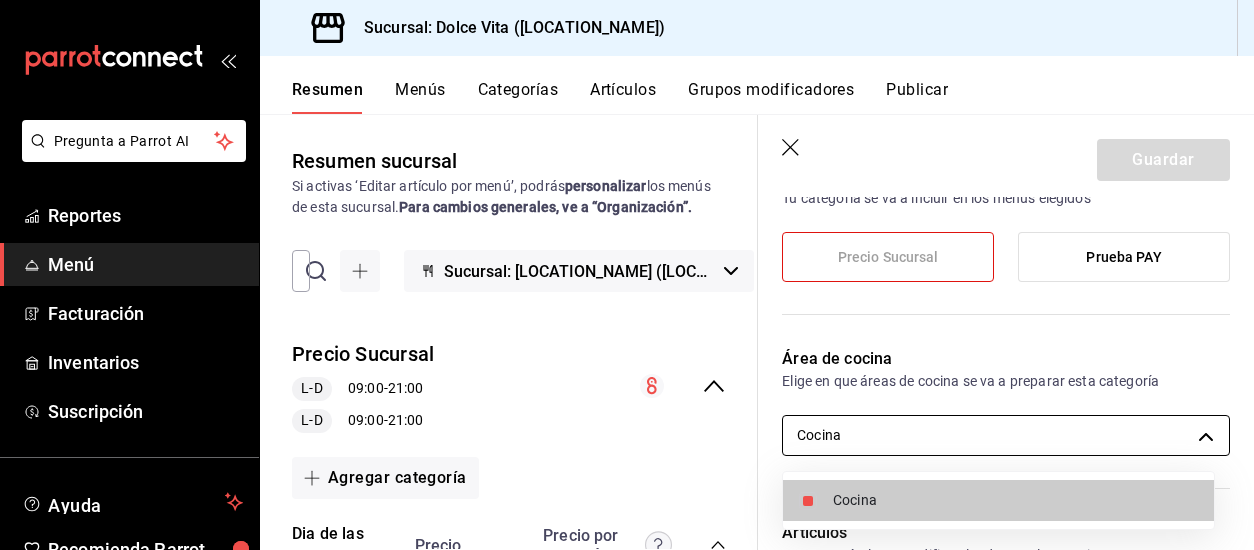 click on "Pregunta a Parrot AI Reportes   Menú   Facturación   Inventarios   Suscripción   Ayuda Recomienda Parrot   [FIRST] [LAST]   Sugerir nueva función   Sucursal: [LOCATION_NAME] ([LOCATION_NAME]) Resumen Menús Categorías Artículos Grupos modificadores Publicar Resumen sucursal Si activas ‘Editar artículo por menú’, podrás  personalizar  los menús de esta sucursal.  Para cambios generales, ve a “Organización”. ​ ​ [LOCATION_NAME] [LOCATION_NAME] [PHONE] Precio Sucursal L-D [TIME]  -  [TIME] L-D [TIME]  -  [TIME] Agregar categoría Dia de las Madres Precio Precio por menú   Decoracion [NUMBER]  I Love Mom [NUMBER] personas $[PRICE] Decoracion [NUMBER]  I love Mom [NUMBER] personas $[PRICE] Decoracion [NUMBER]  I Love Mom [NUMBER] personas $[PRICE] Decoracion [NUMBER]  Mom is the Queen  [NUMBER] person $[PRICE] Decoracion [NUMBER]  Mom is the Queen [NUMBER] pers $[PRICE] Decoracion [NUMBER]  Mom is the Queen [NUMBER] pers $[PRICE] Decoracio [NUMBER] y [NUMBER]  Happy Mothers [NUMBER] pers $[PRICE] Decoracion [NUMBER] y [NUMBER]   Happy Mothers [NUMBER] pers $[PRICE] Decoracion  [NUMBER]  y [NUMBER]    [NUMBER] personas $[PRICE]" at bounding box center [627, 275] 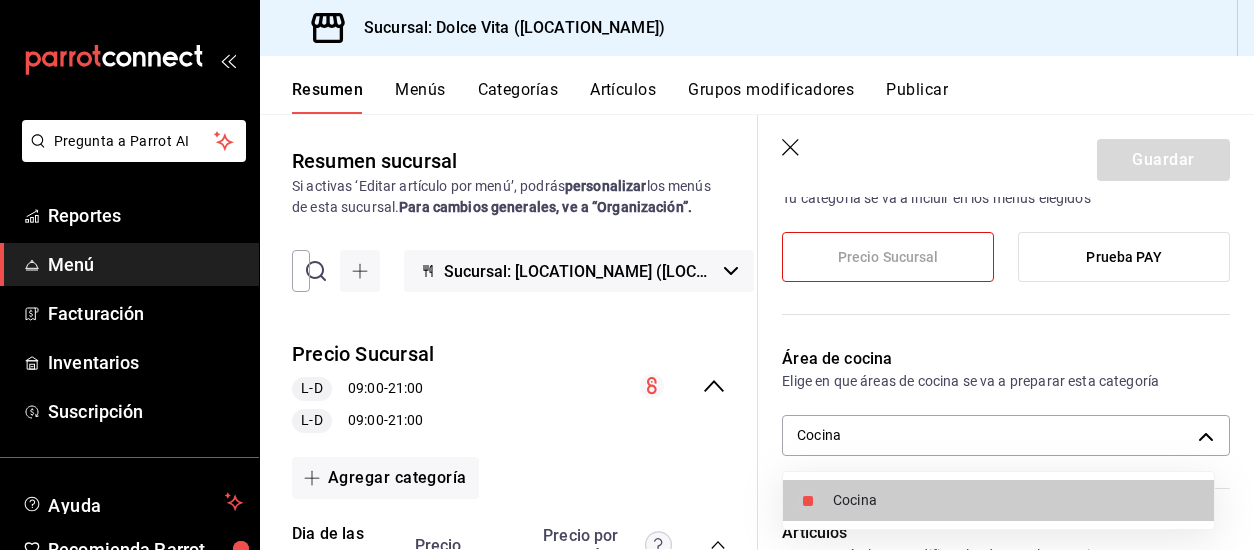 click at bounding box center (627, 275) 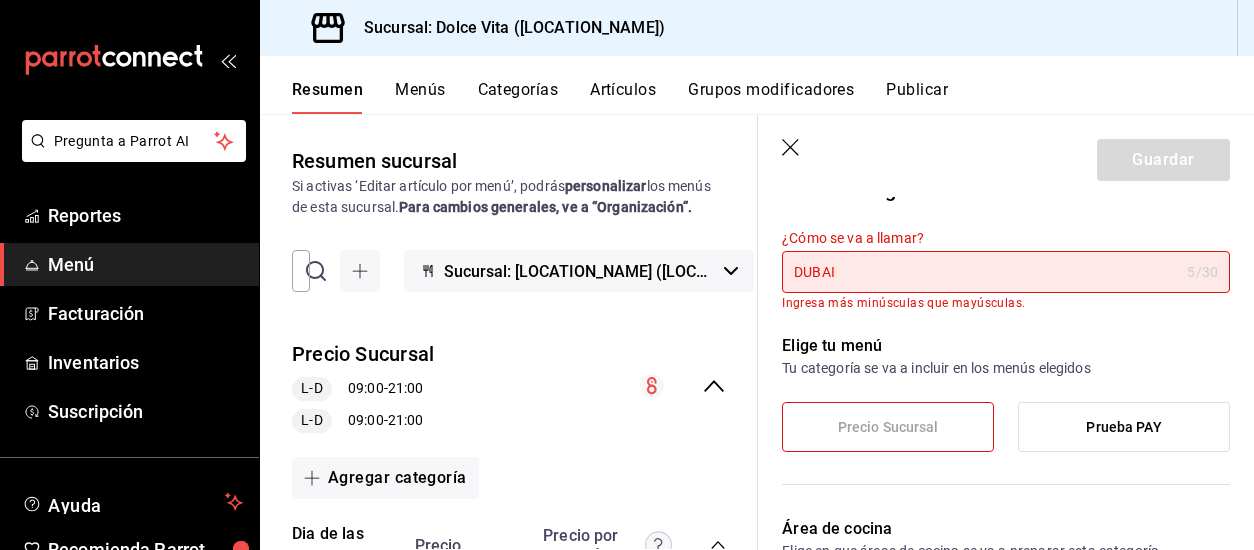scroll, scrollTop: 0, scrollLeft: 0, axis: both 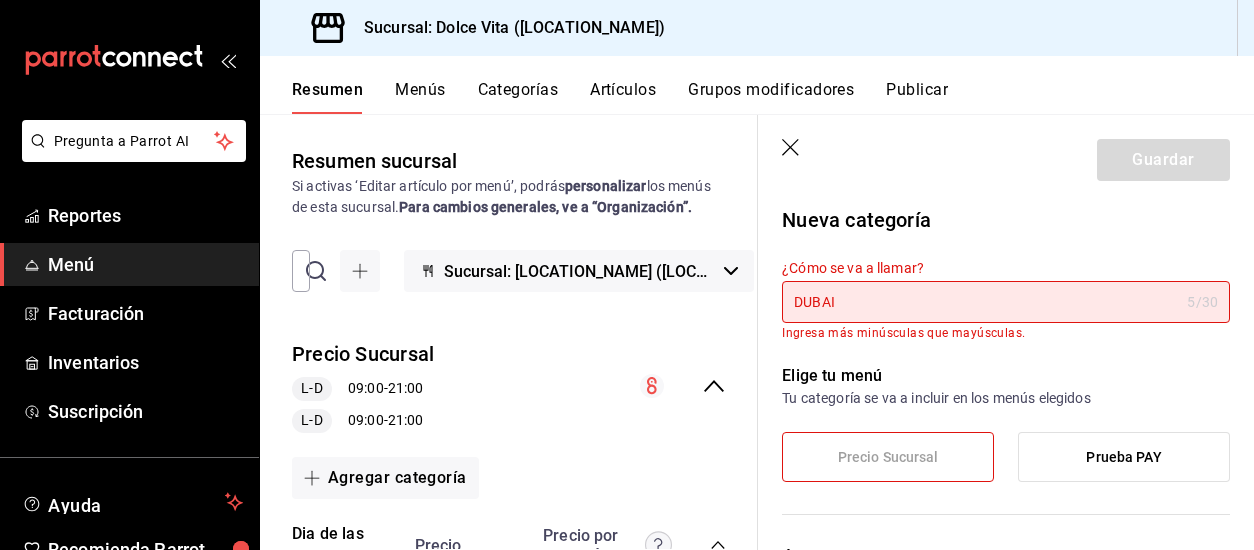 click on "DUBAI" at bounding box center (980, 302) 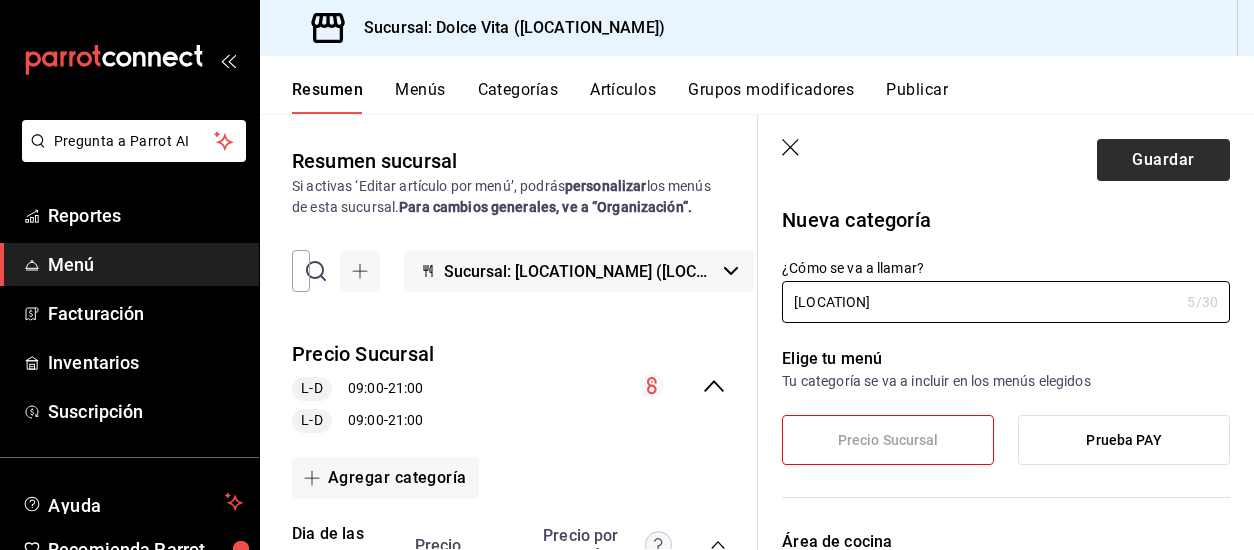 type on "[LOCATION]" 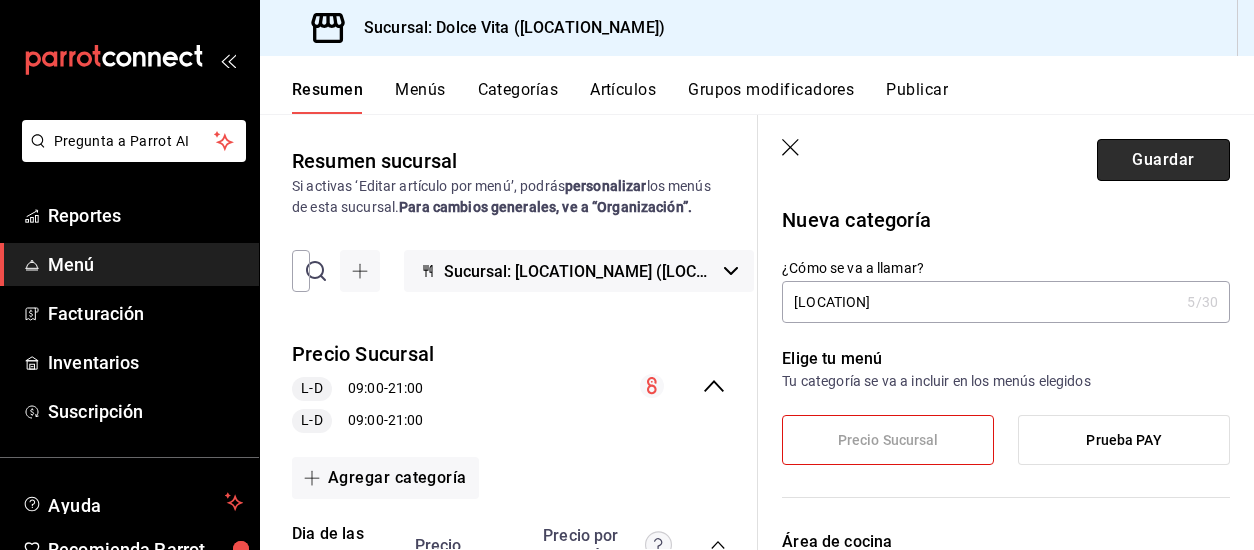 click on "Guardar" at bounding box center (1163, 160) 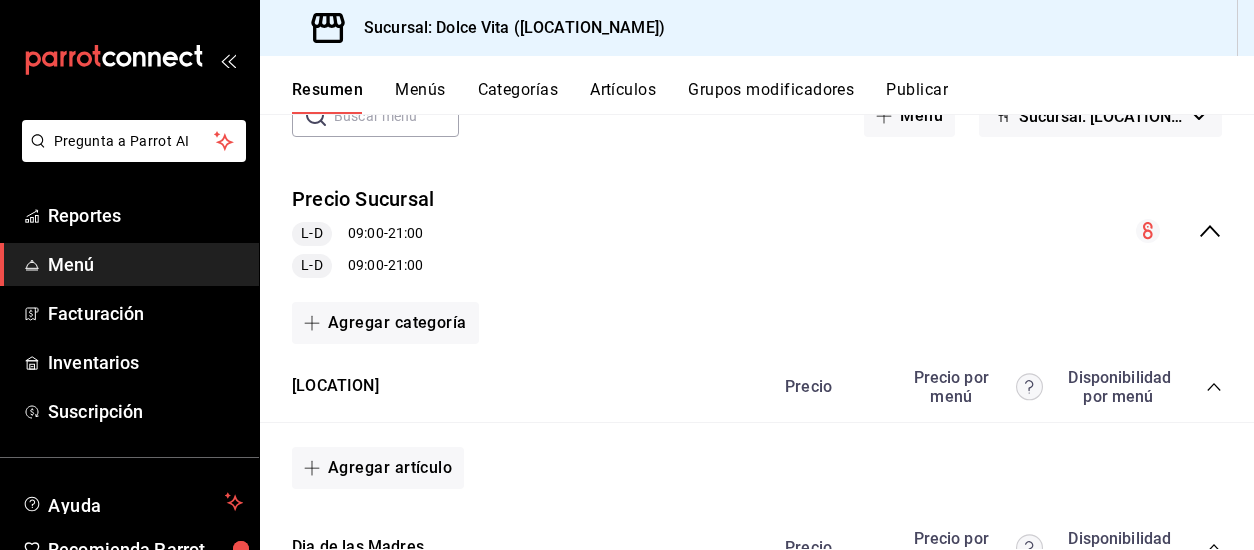 scroll, scrollTop: 200, scrollLeft: 0, axis: vertical 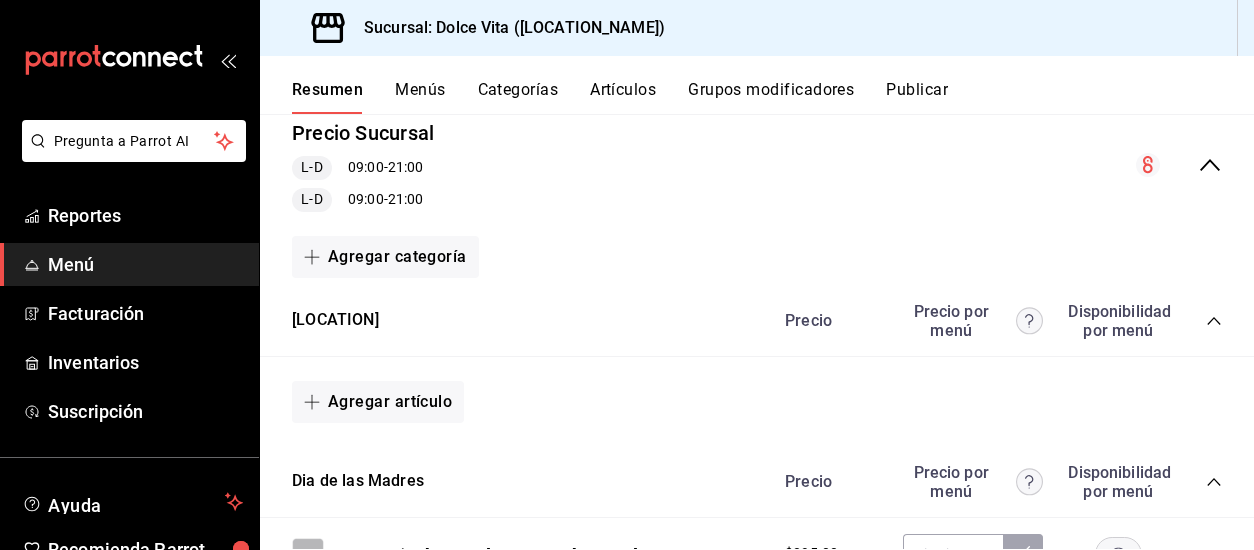 click on "Menú" at bounding box center (145, 264) 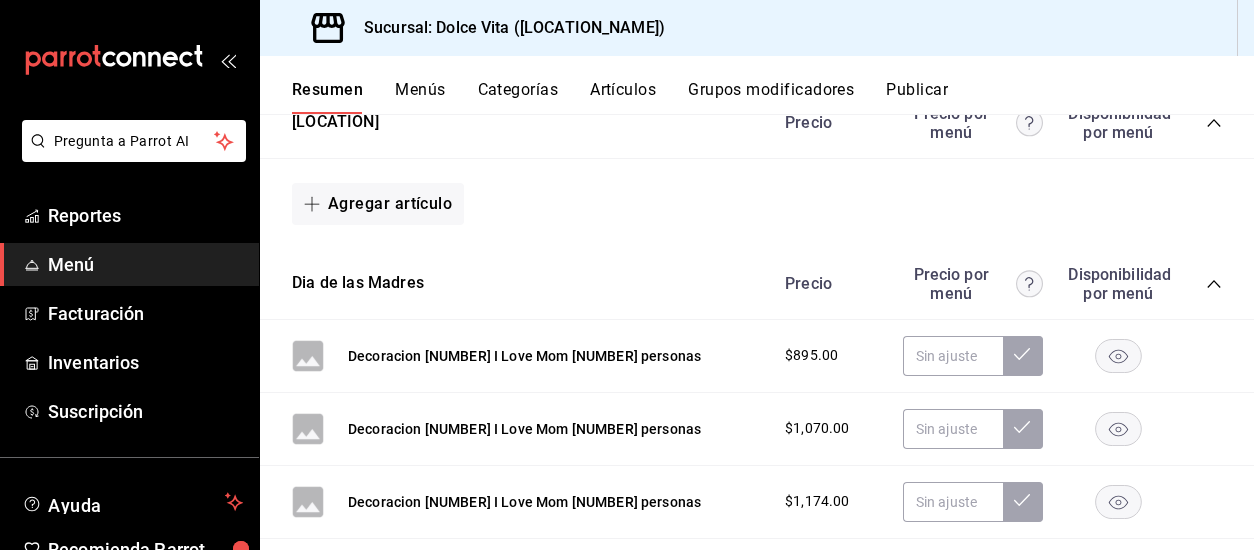 scroll, scrollTop: 400, scrollLeft: 0, axis: vertical 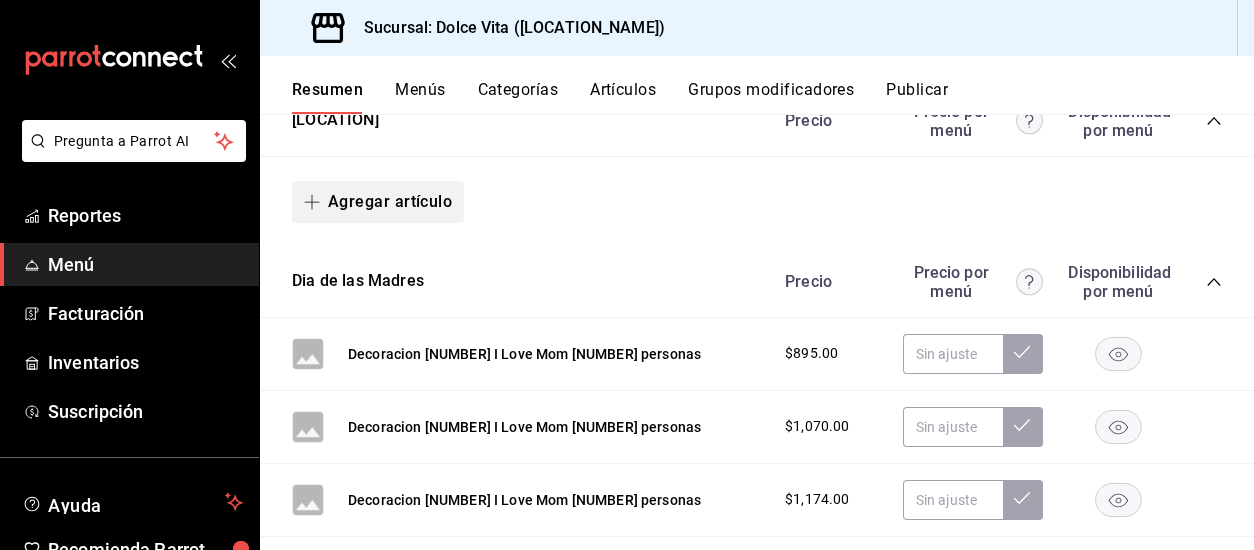click on "Agregar artículo" at bounding box center (378, 202) 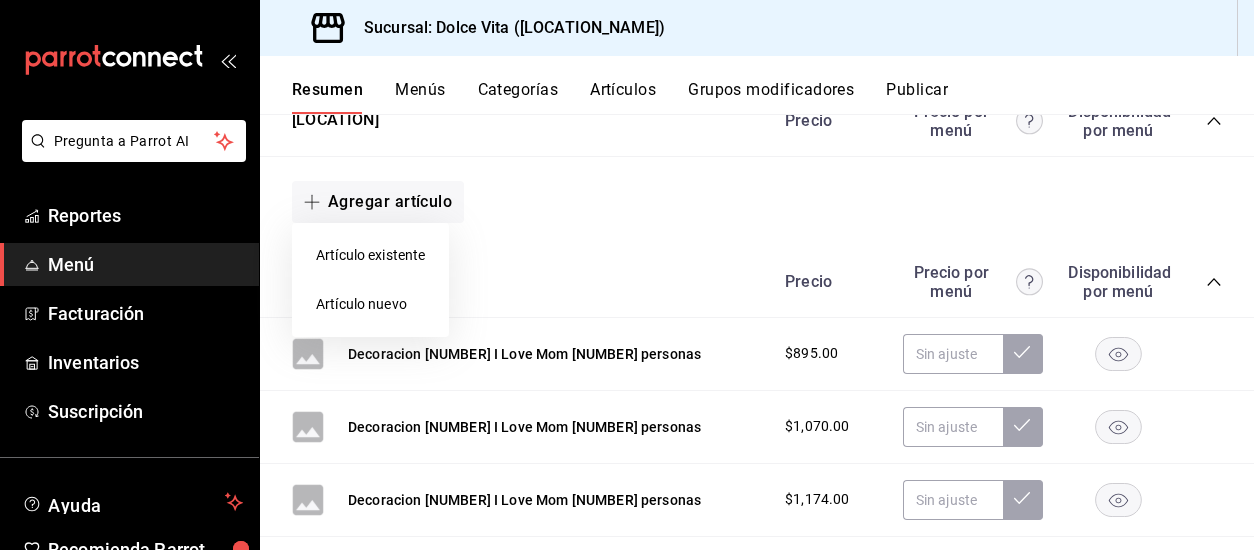 click on "Artículo nuevo" at bounding box center [370, 304] 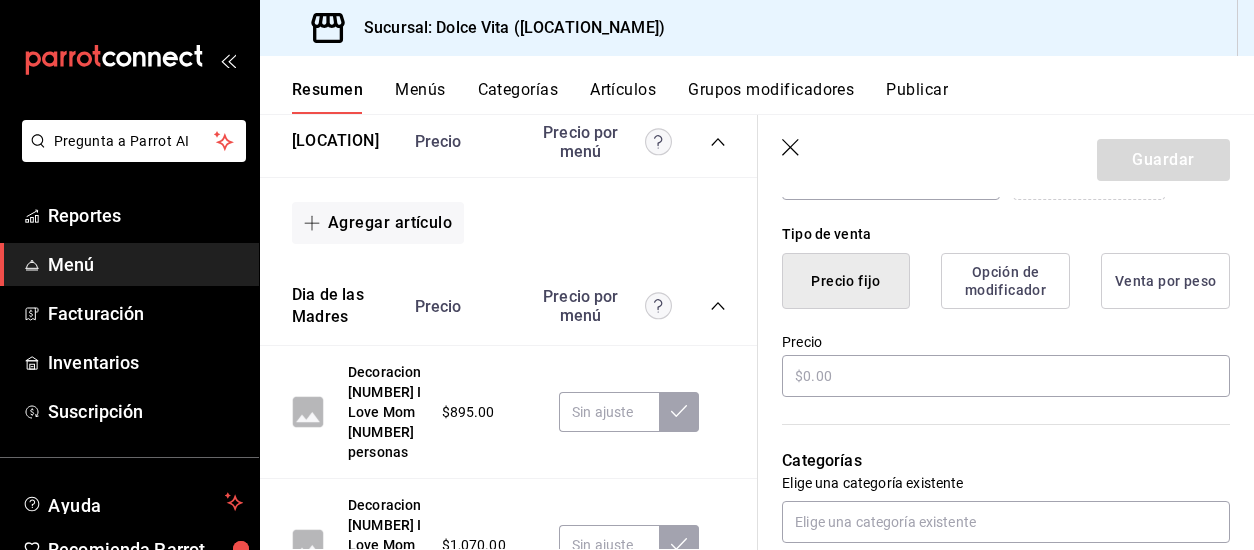 scroll, scrollTop: 500, scrollLeft: 0, axis: vertical 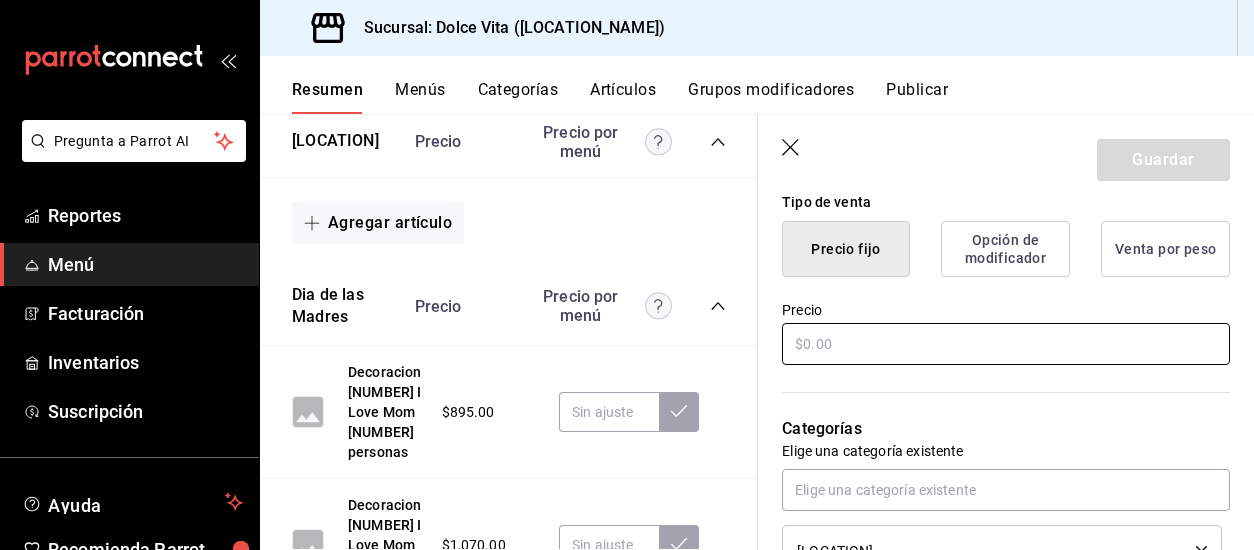 type on "Galleta chocochip [CITY]" 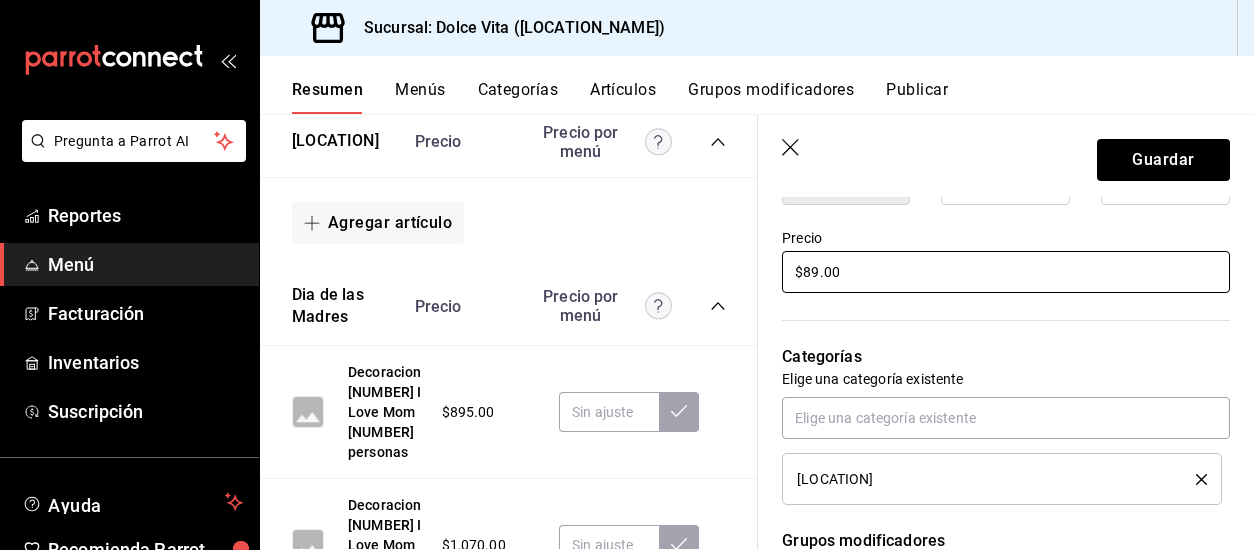 scroll, scrollTop: 700, scrollLeft: 0, axis: vertical 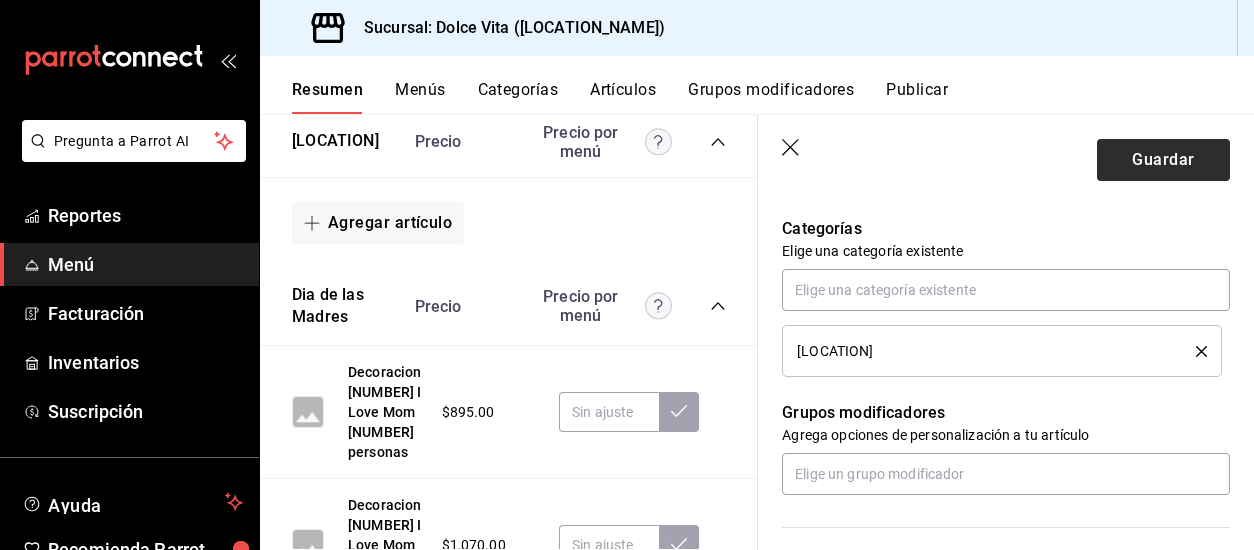 type on "$89.00" 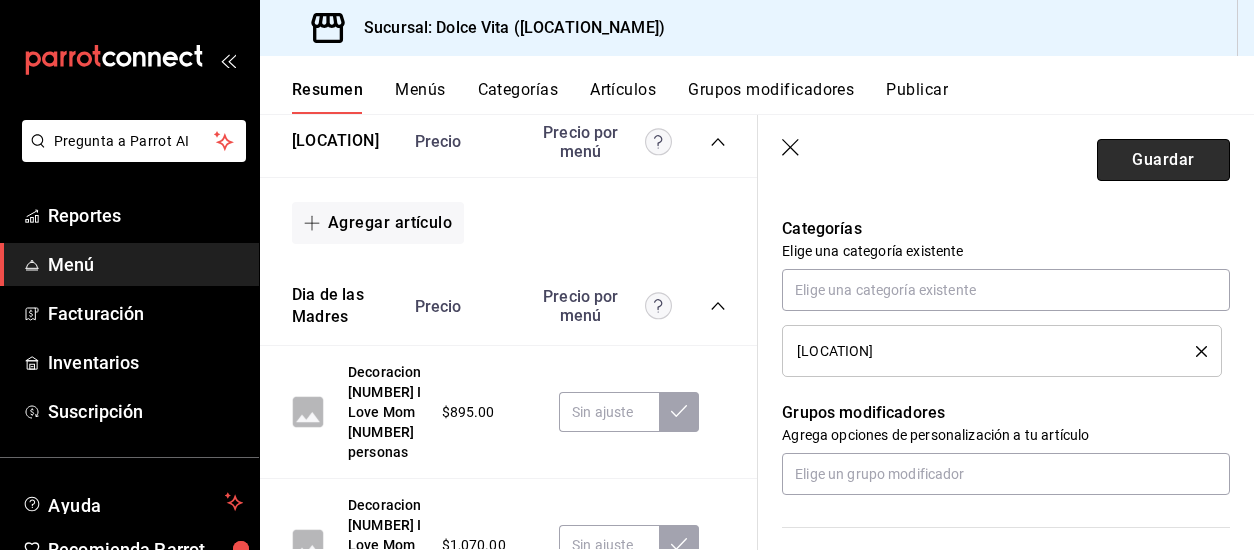 click on "Guardar" at bounding box center (1163, 160) 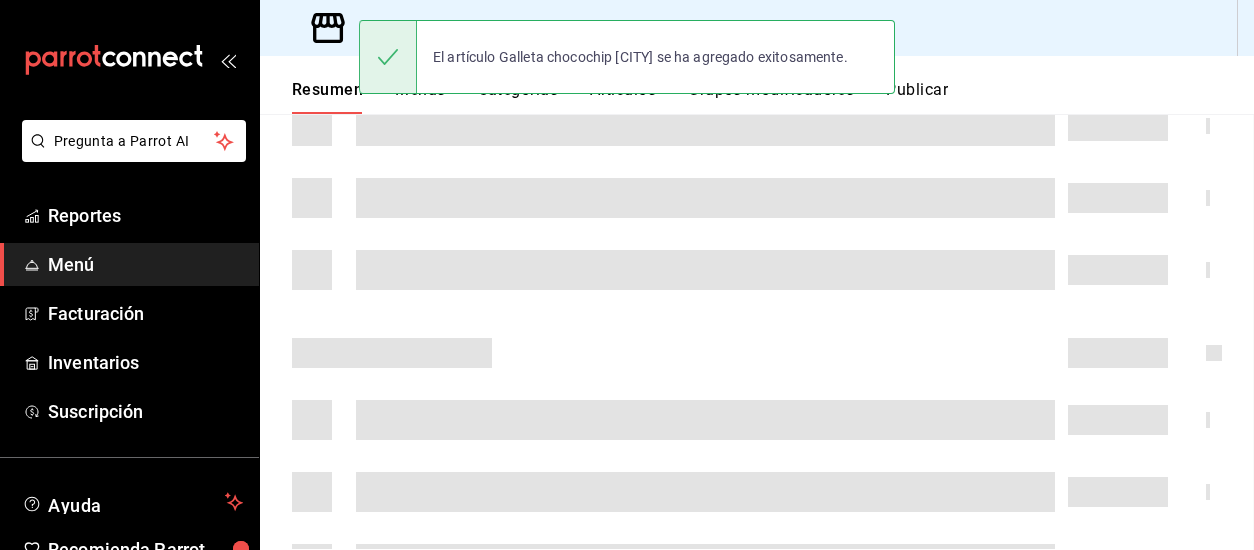 scroll, scrollTop: 0, scrollLeft: 0, axis: both 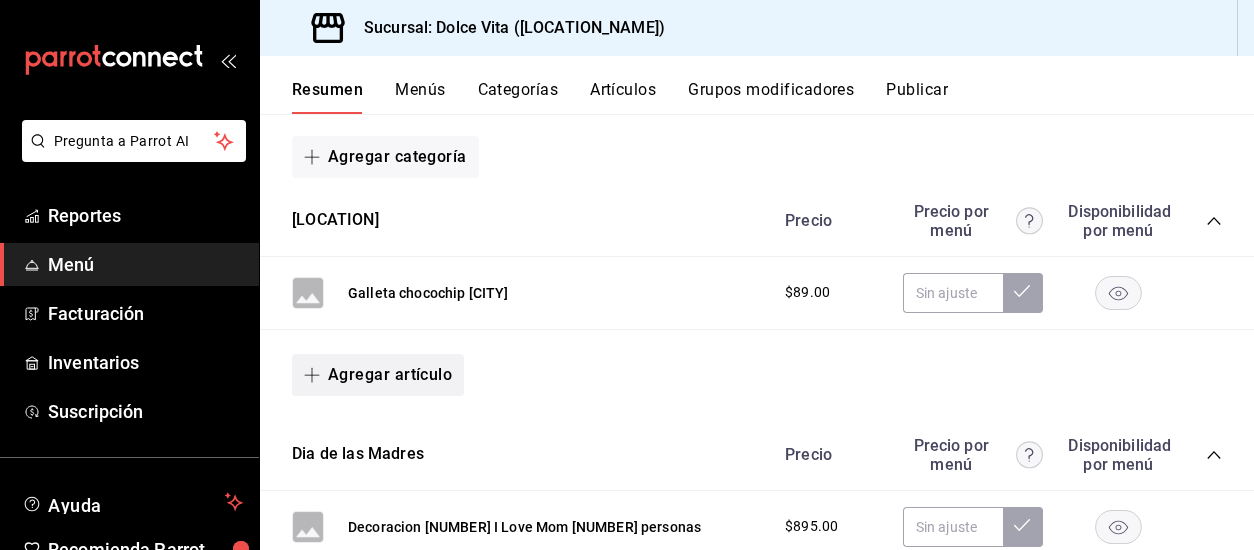 click on "Agregar artículo" at bounding box center (378, 375) 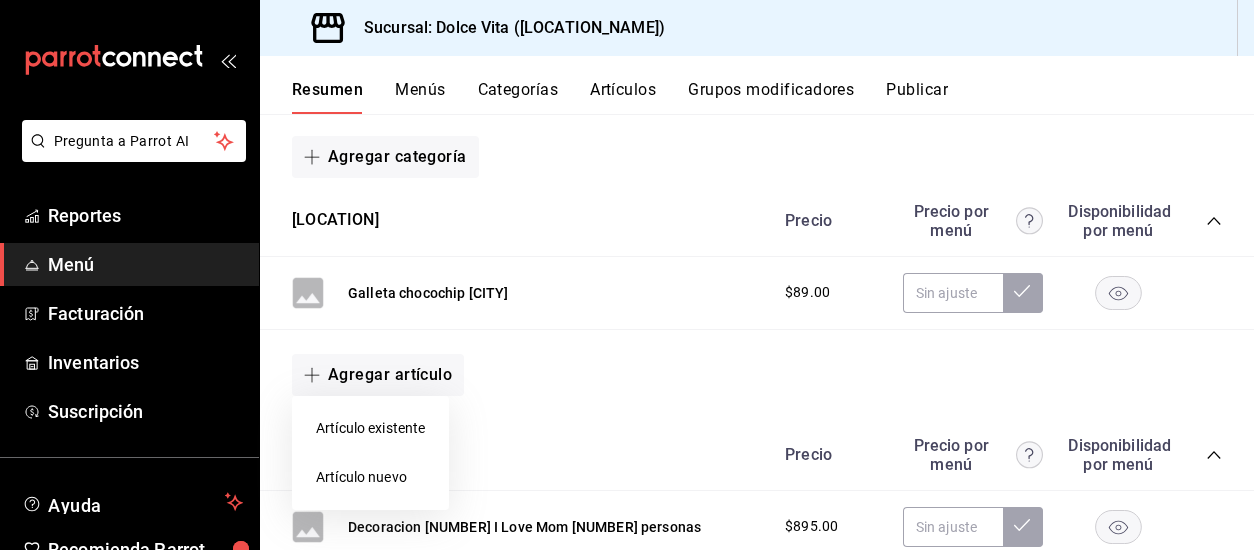 click on "Artículo nuevo" at bounding box center (370, 477) 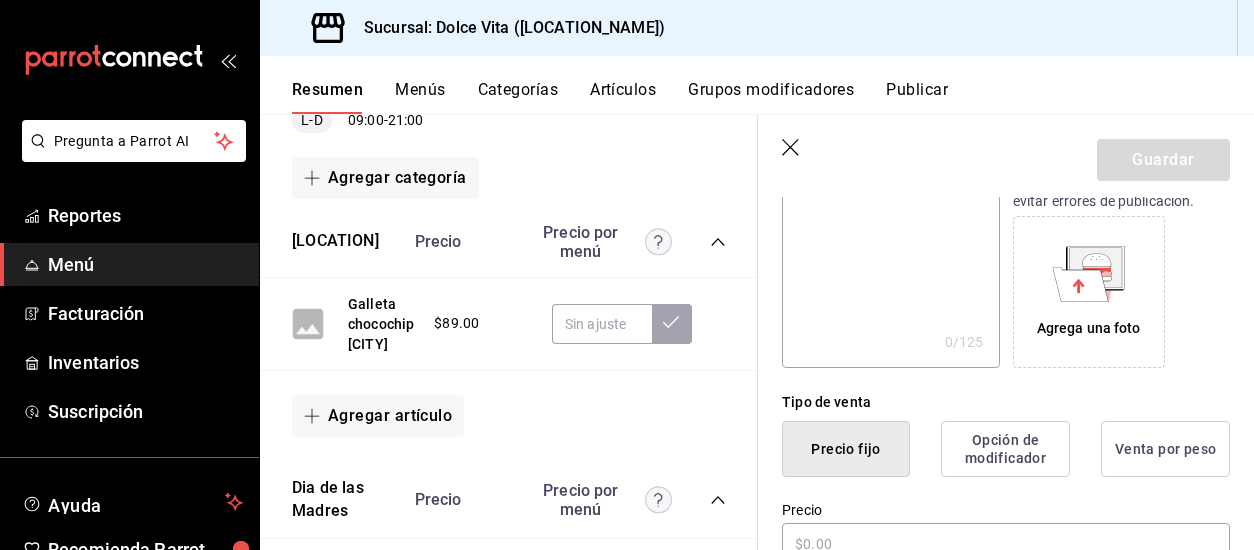 scroll, scrollTop: 400, scrollLeft: 0, axis: vertical 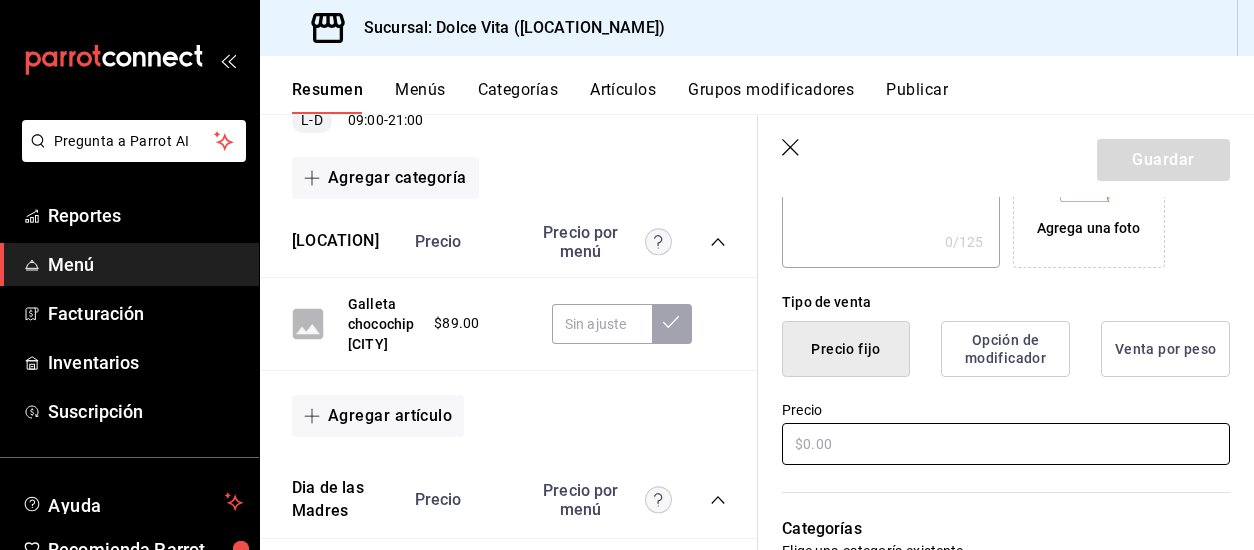 type on "Brownie [CITY]" 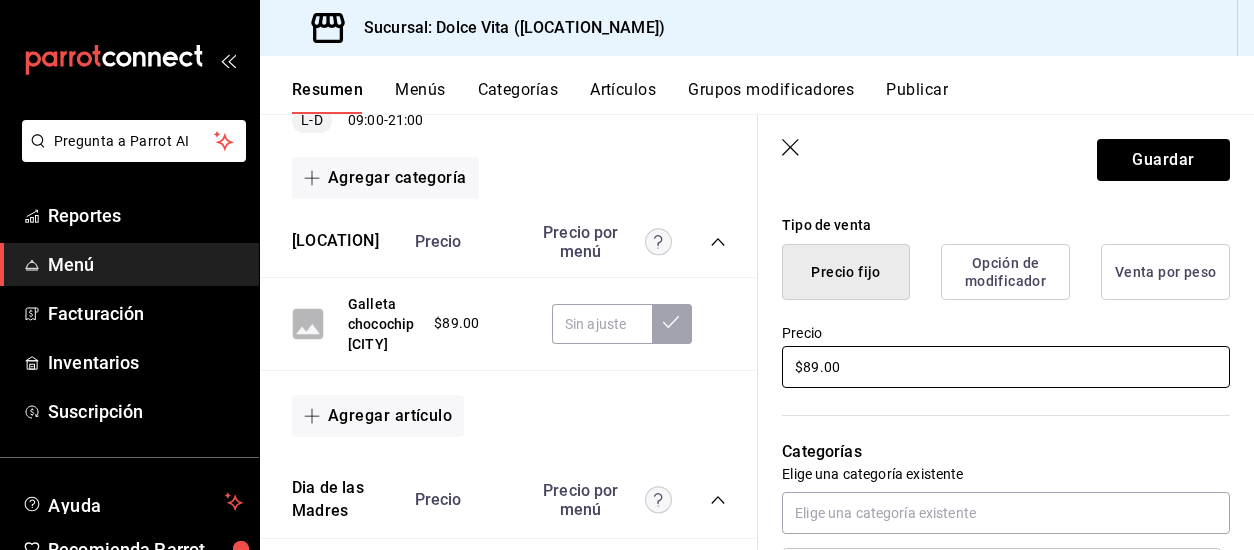 scroll, scrollTop: 600, scrollLeft: 0, axis: vertical 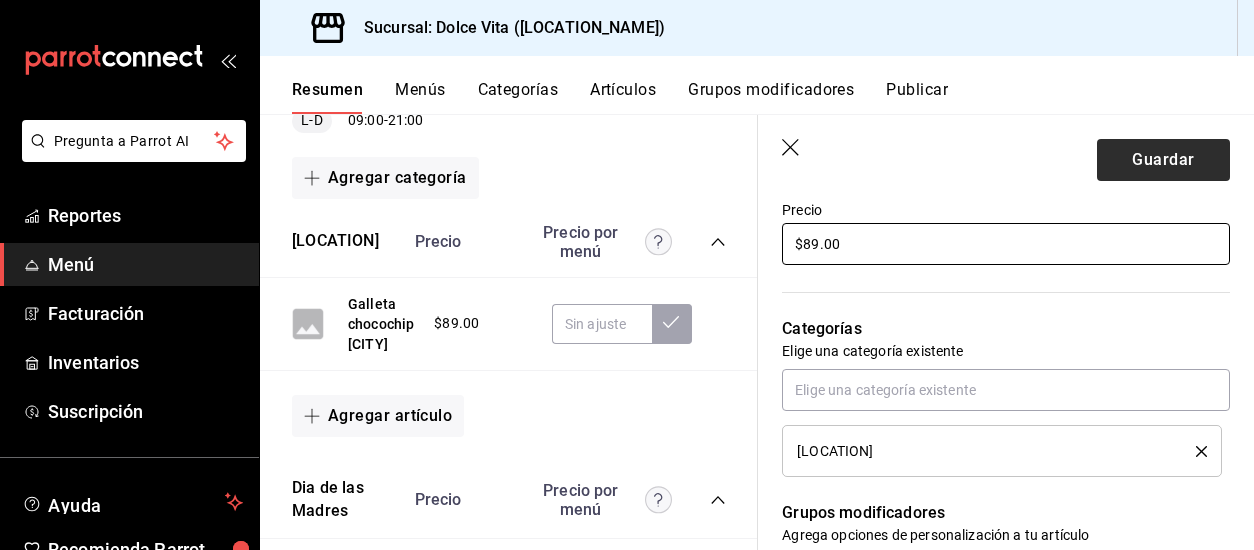 type on "$89.00" 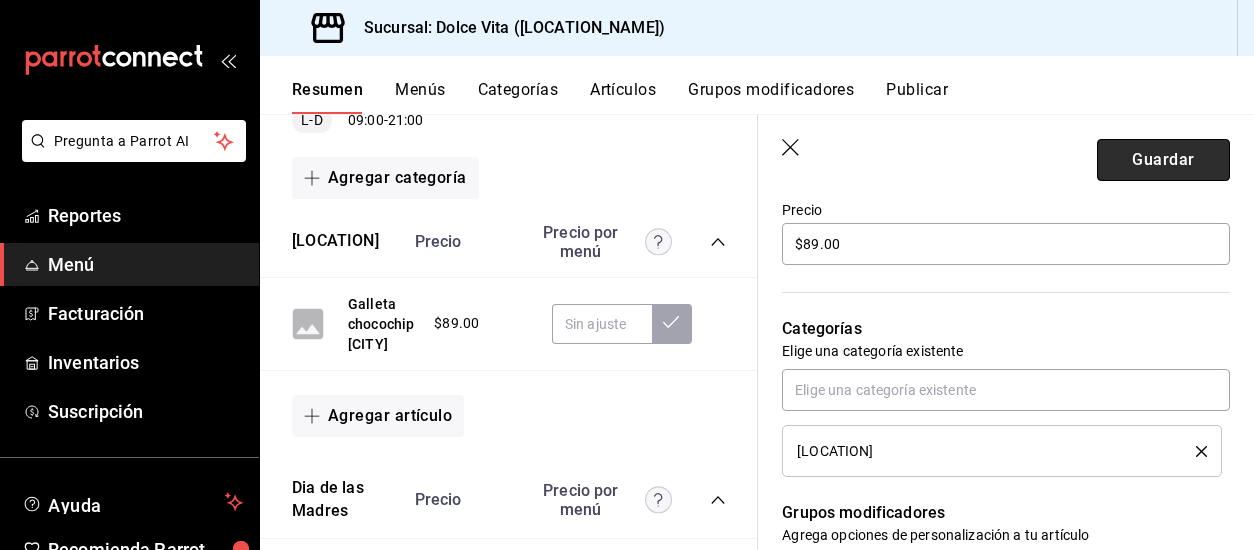 click on "Guardar" at bounding box center (1163, 160) 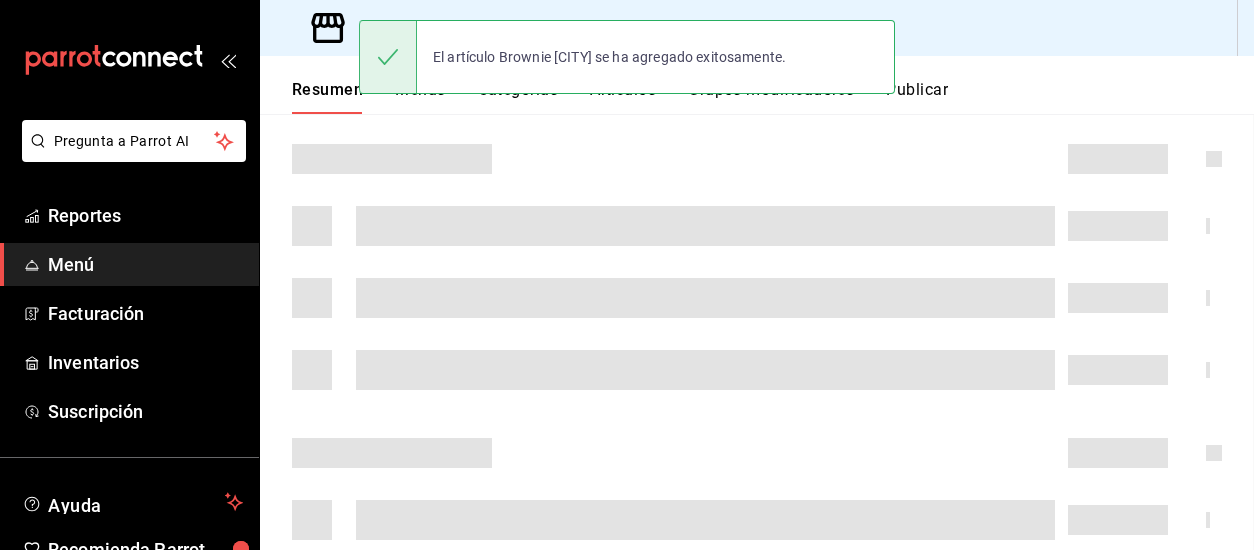 scroll, scrollTop: 0, scrollLeft: 0, axis: both 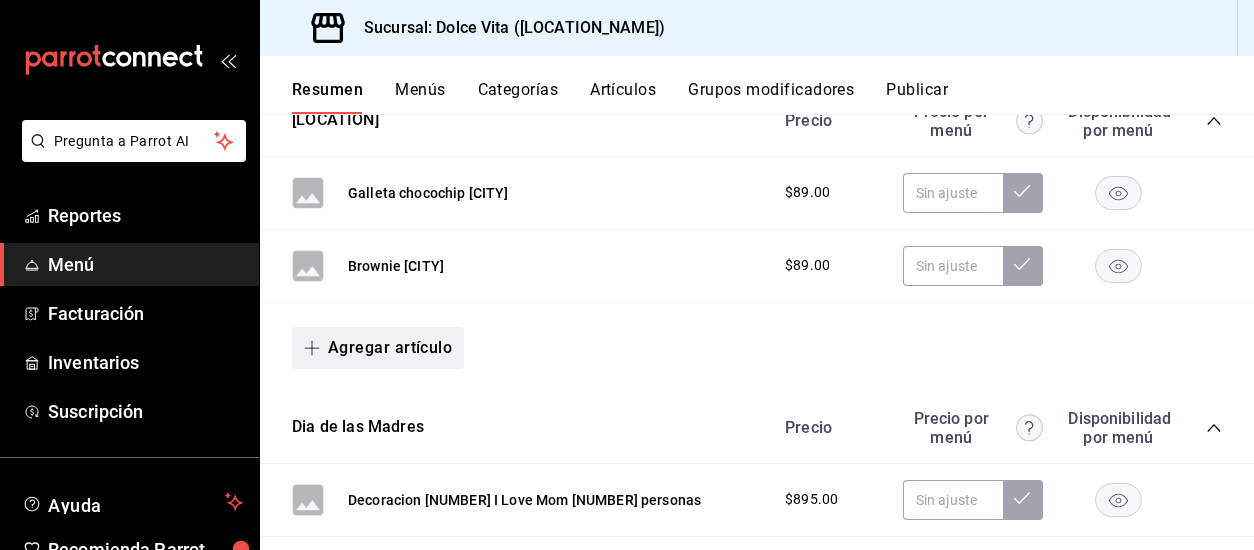 click on "Agregar artículo" at bounding box center [378, 348] 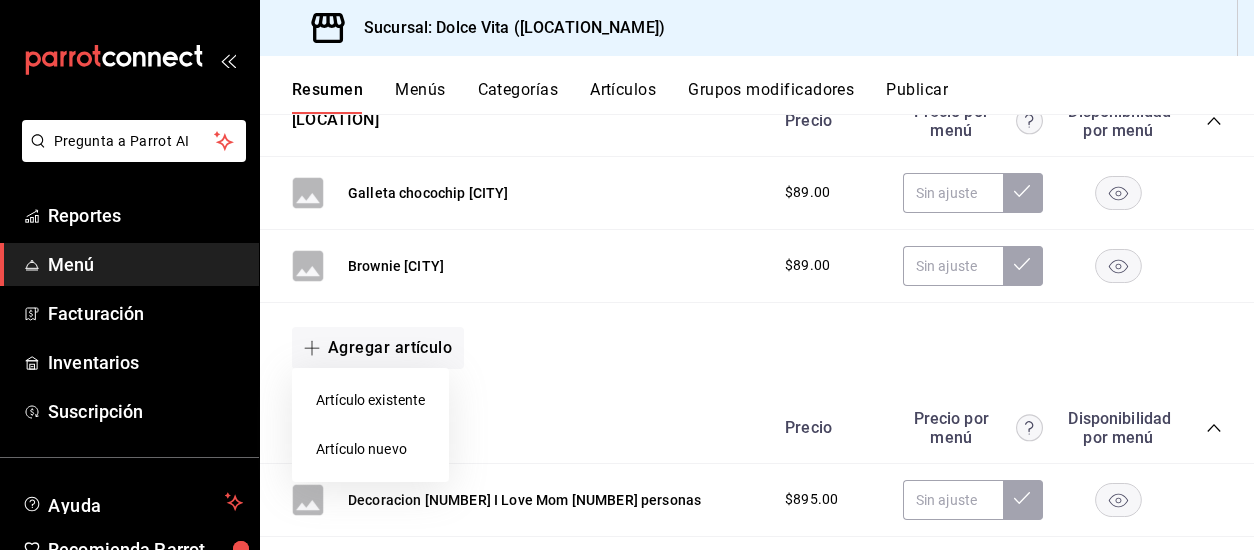 click on "Artículo nuevo" at bounding box center [370, 449] 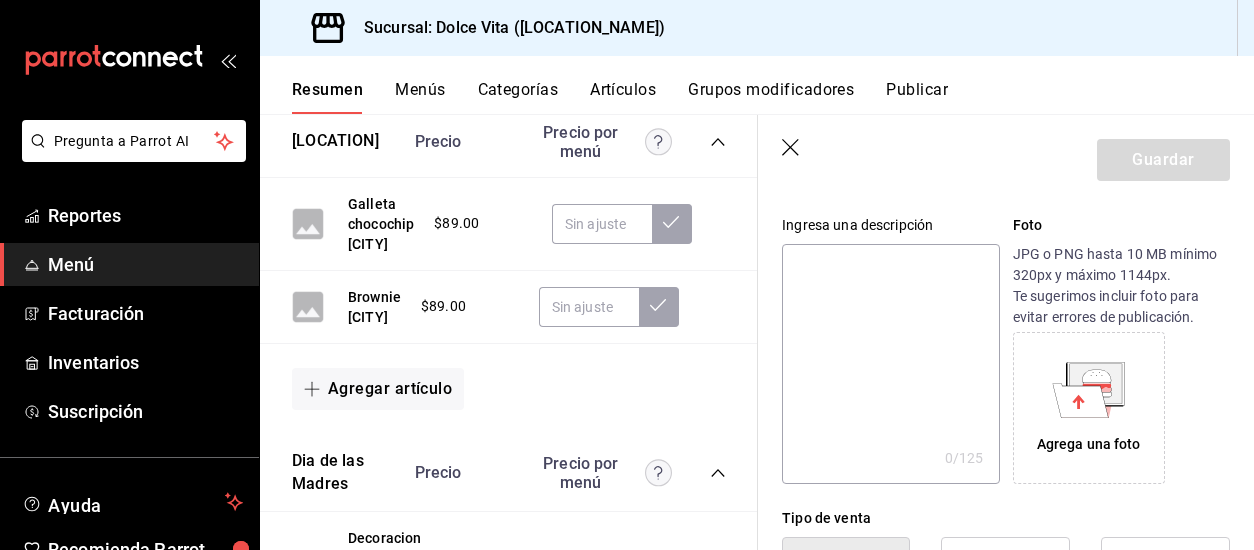 scroll, scrollTop: 400, scrollLeft: 0, axis: vertical 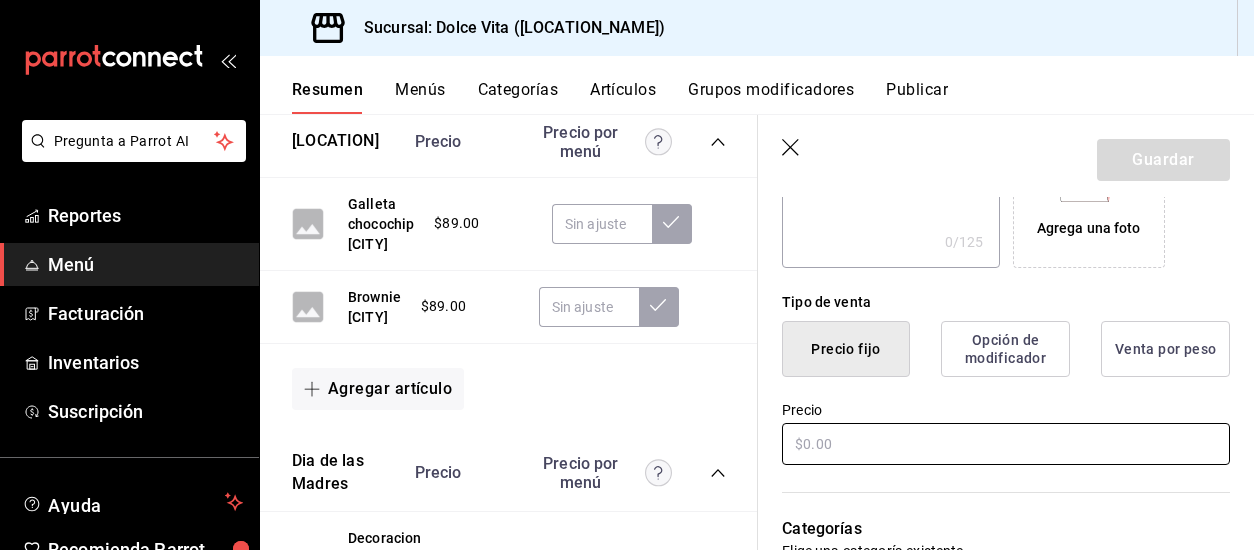 type on "Chocolate [CITY] grande [NUMBER]gr" 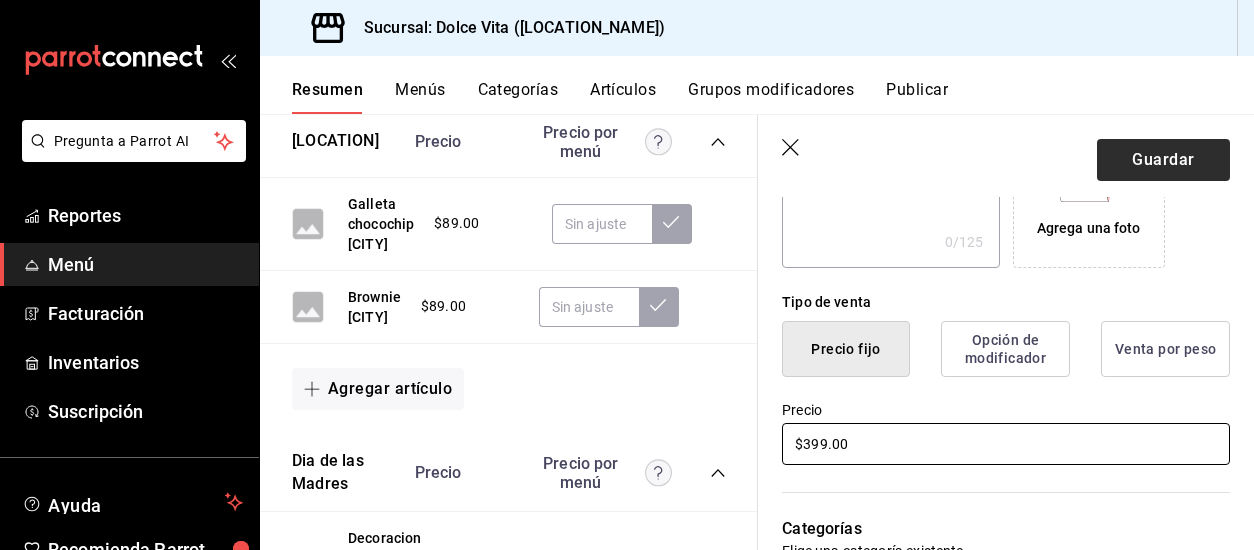type on "$399.00" 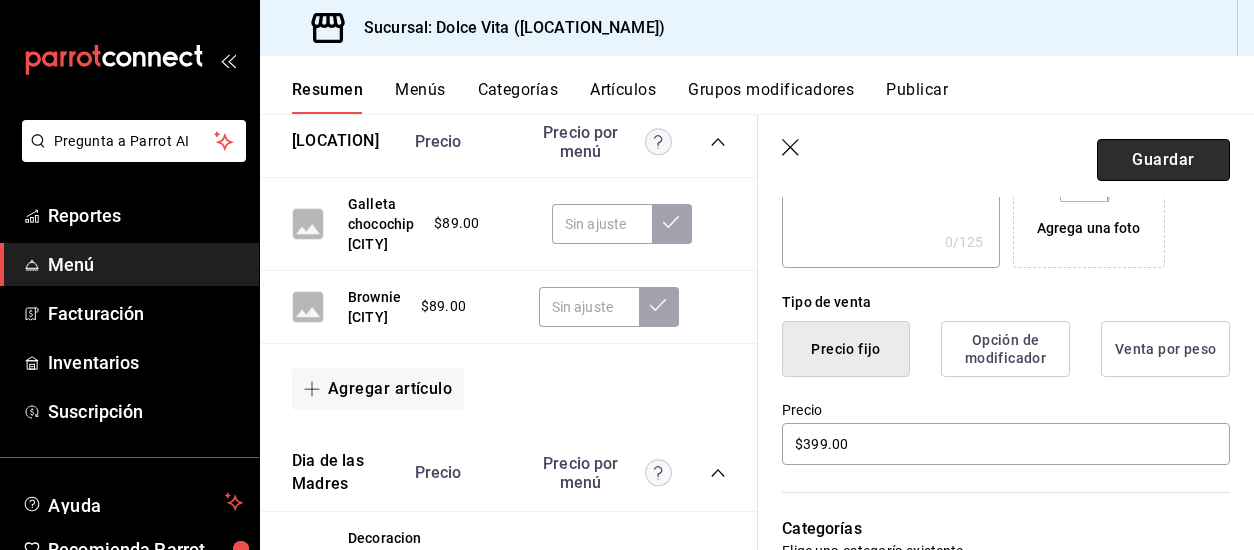 click on "Guardar" at bounding box center [1163, 160] 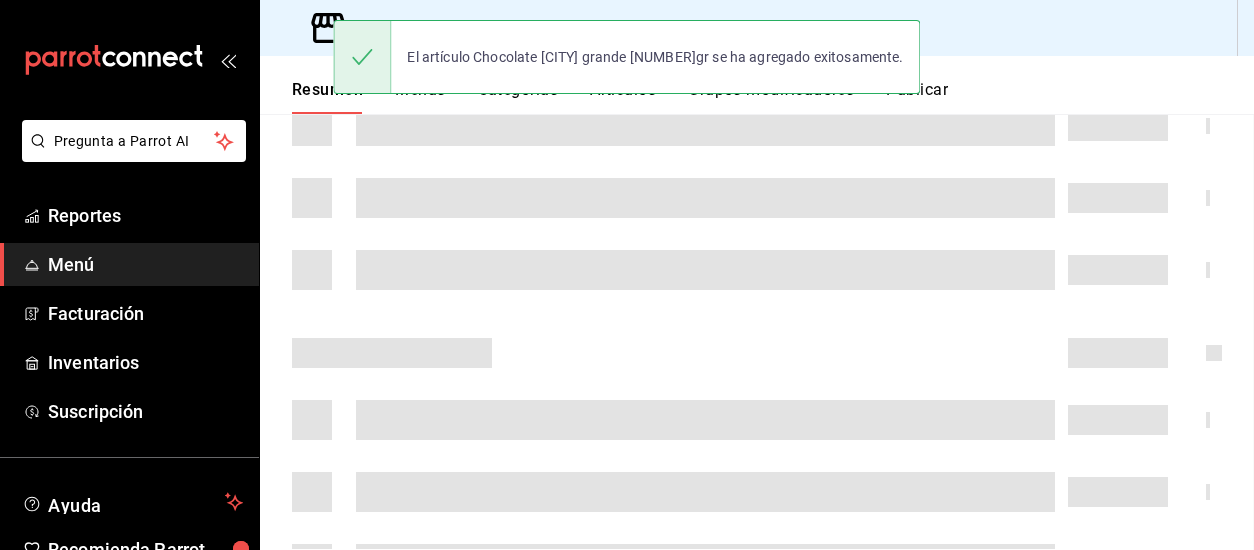 scroll, scrollTop: 0, scrollLeft: 0, axis: both 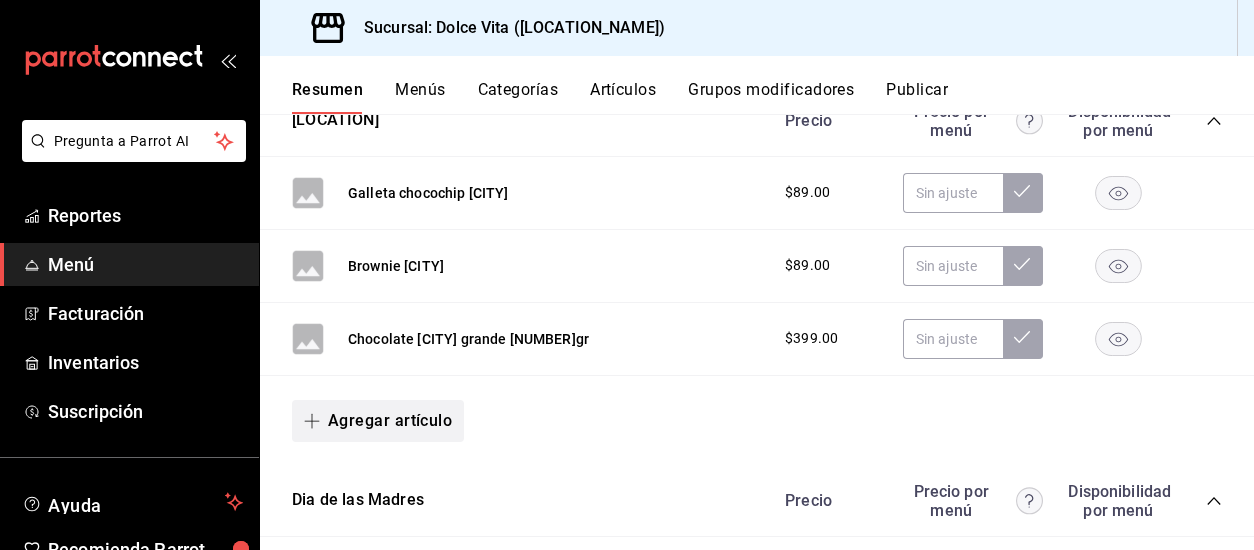 click on "Agregar artículo" at bounding box center (378, 421) 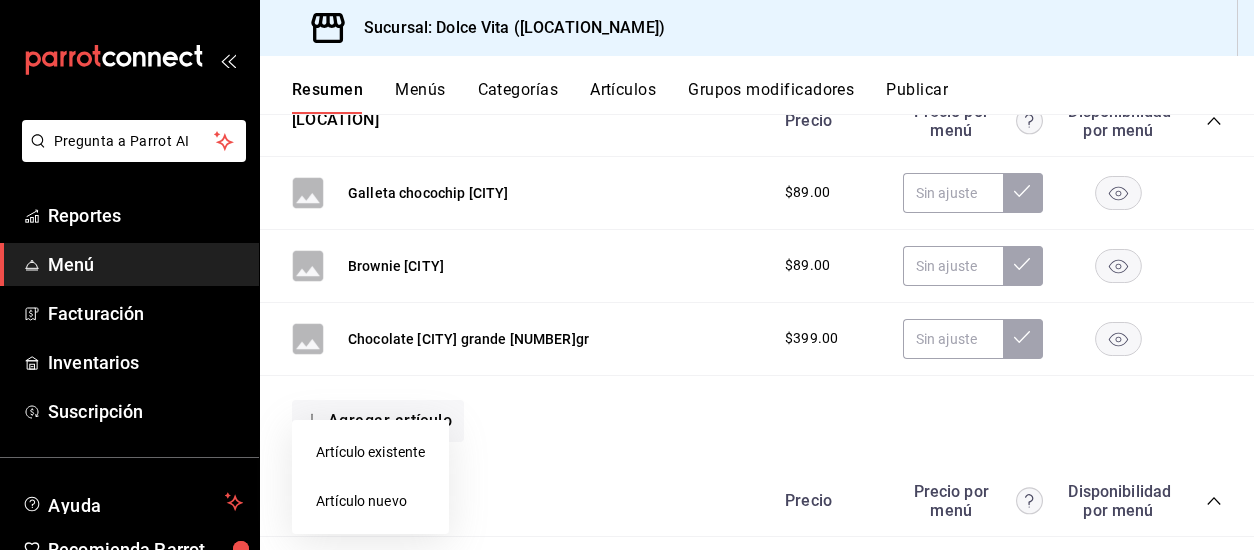 drag, startPoint x: 402, startPoint y: 497, endPoint x: 419, endPoint y: 493, distance: 17.464249 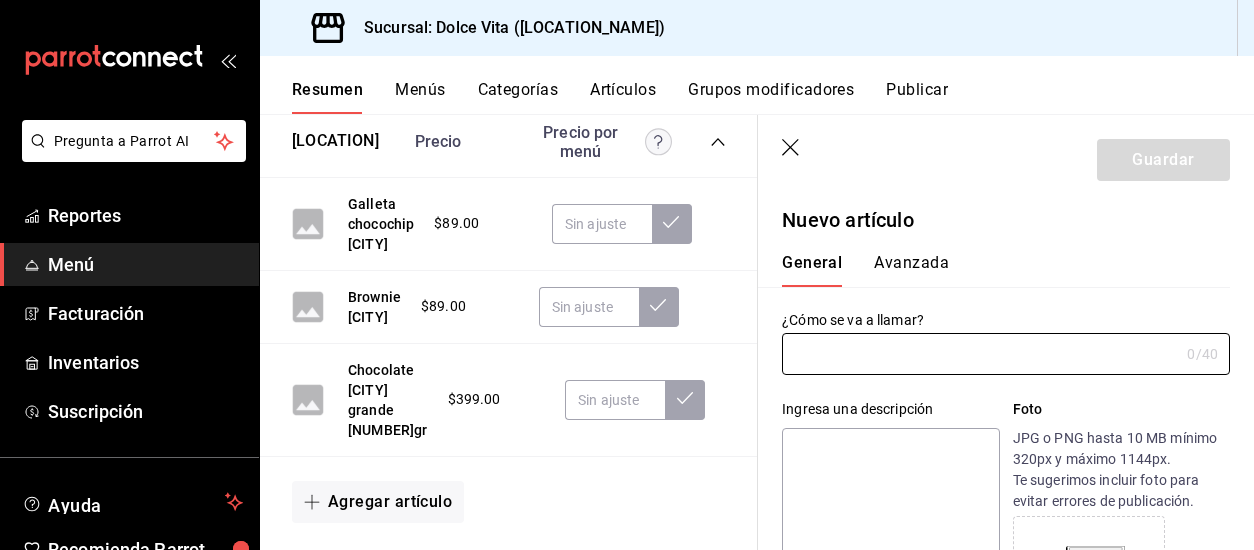 type on "[PRODUCT_ID]" 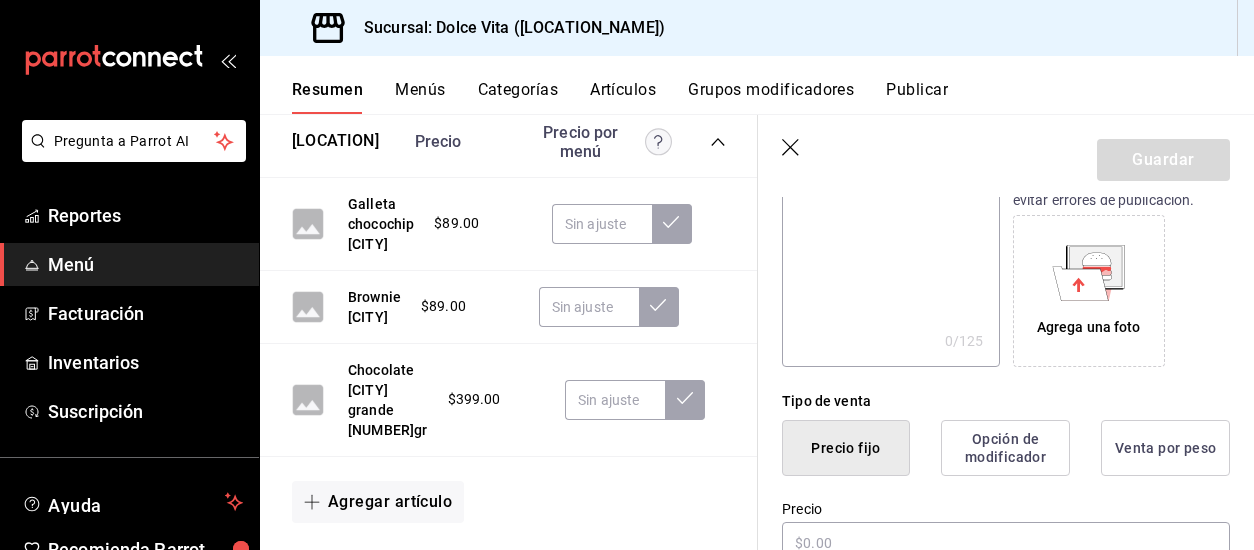 scroll, scrollTop: 400, scrollLeft: 0, axis: vertical 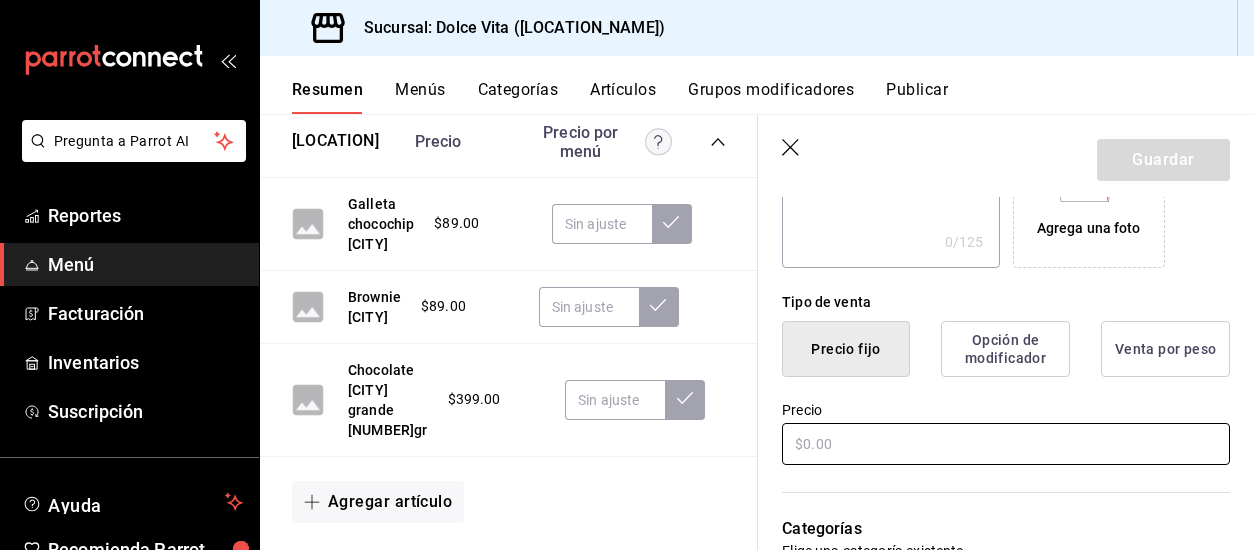 type on "Chocolate [CITY] chico [NUMBER]gr" 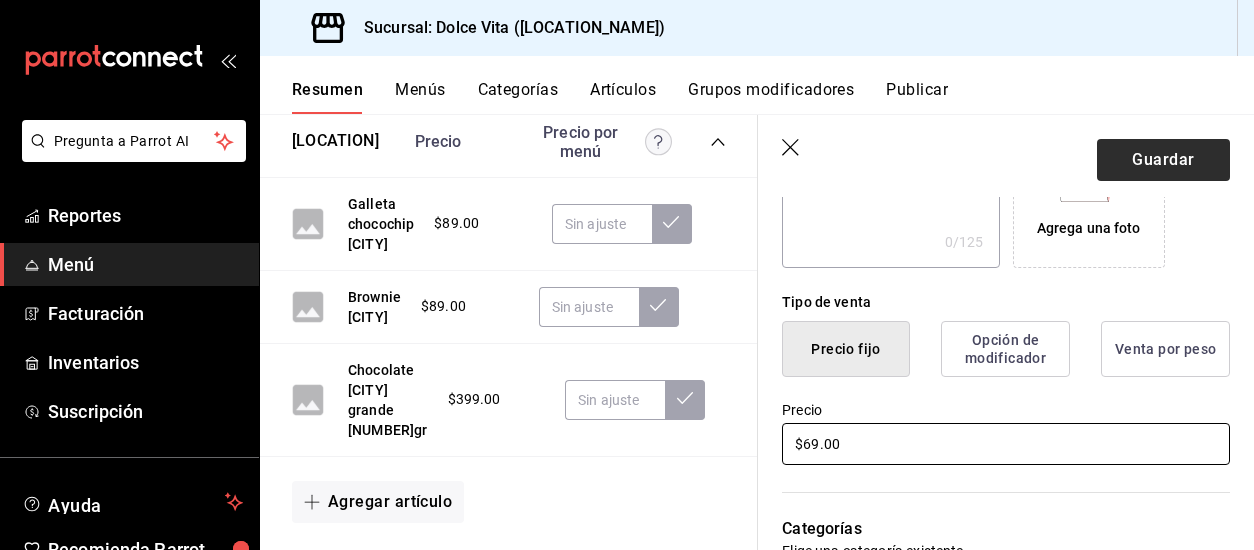 type on "$69.00" 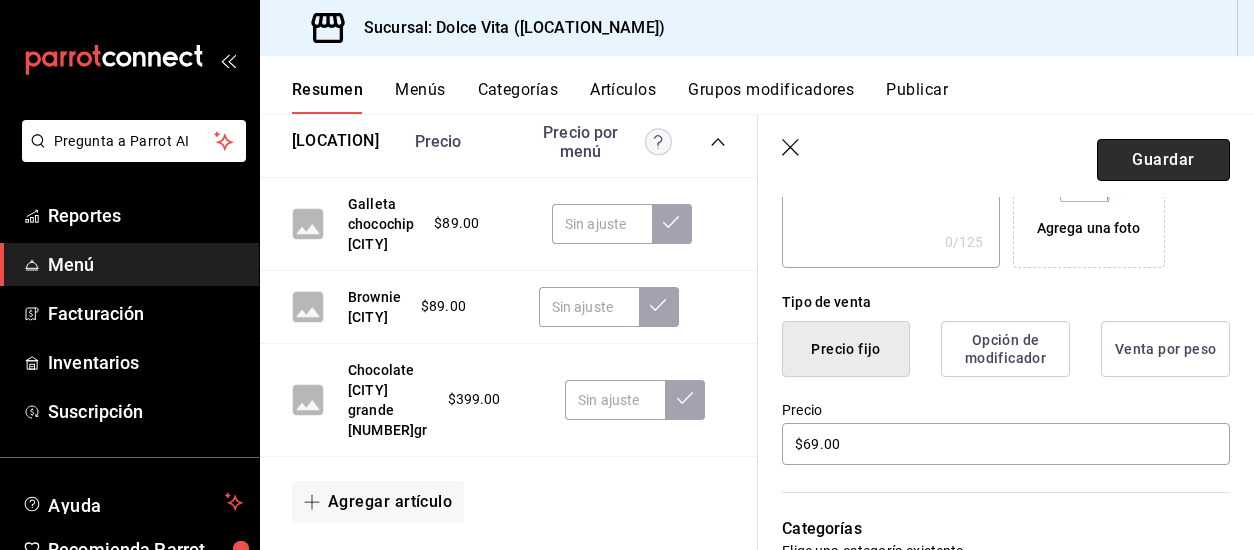 click on "Guardar" at bounding box center (1163, 160) 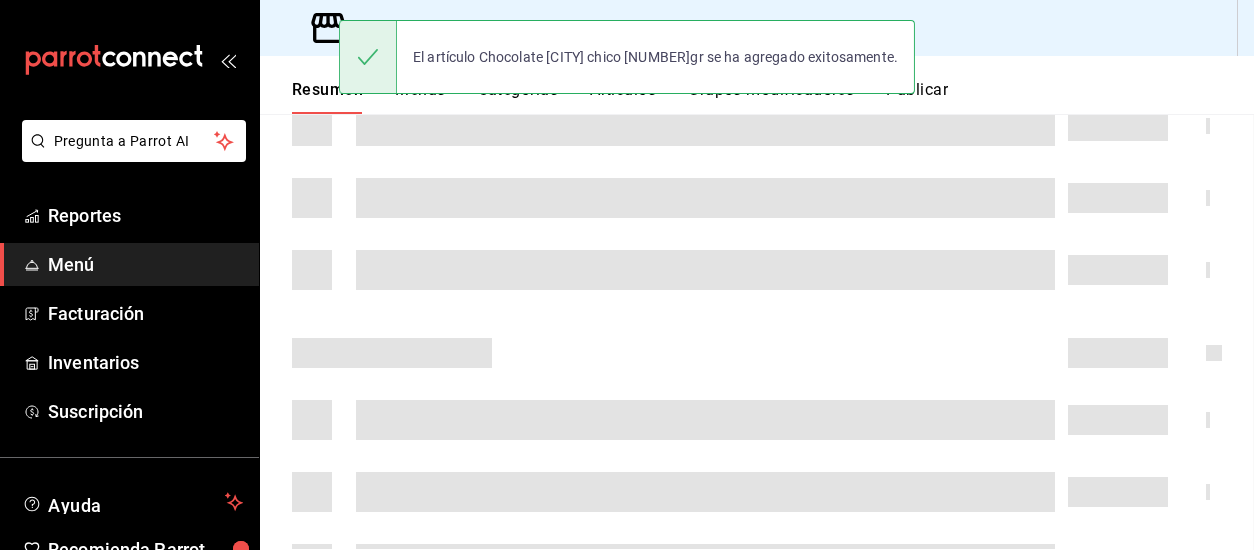 scroll, scrollTop: 0, scrollLeft: 0, axis: both 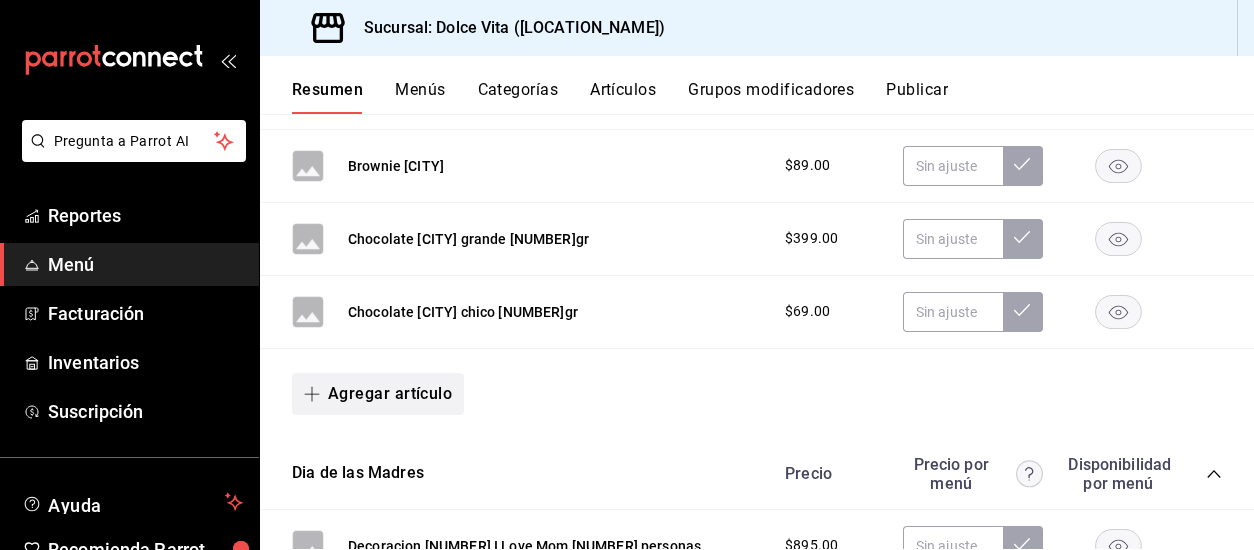 click on "Agregar artículo" at bounding box center [378, 394] 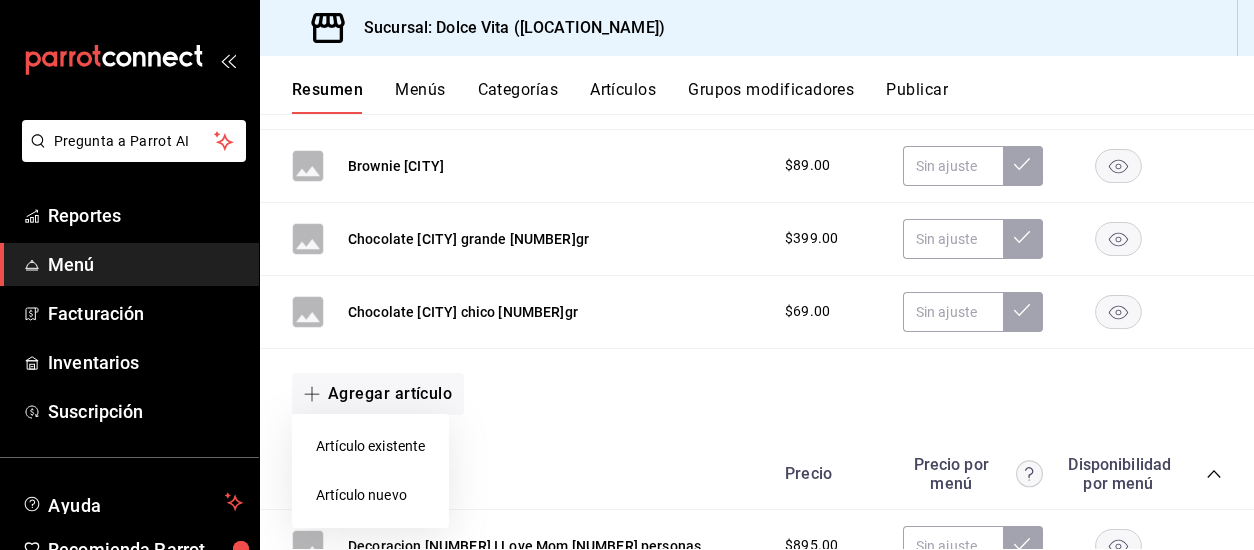 click on "Artículo nuevo" at bounding box center (370, 495) 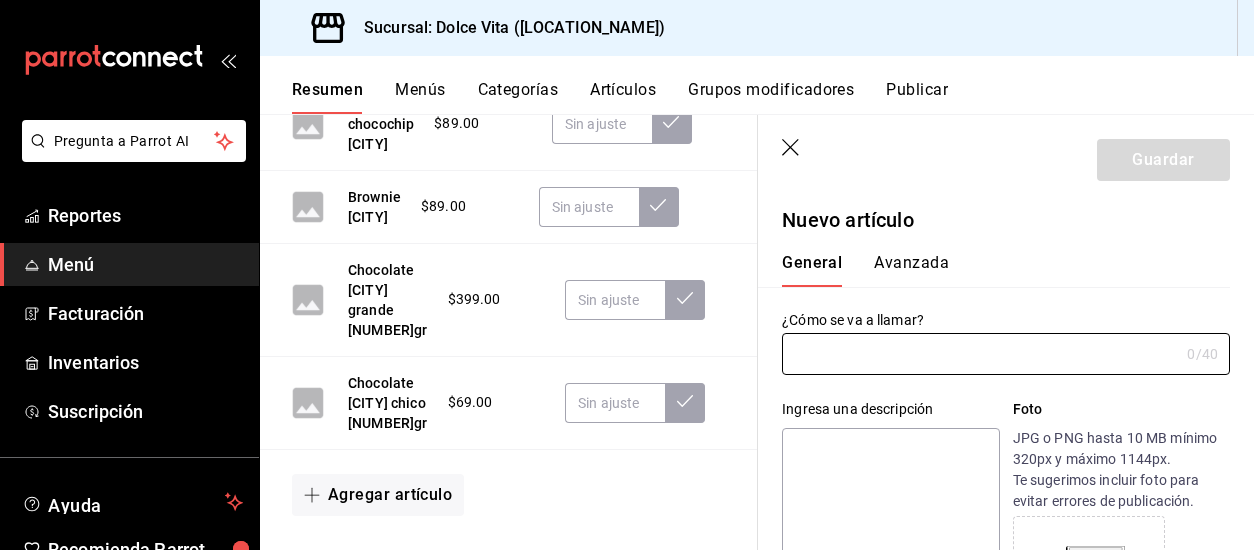 type on "[PRODUCT_ID]" 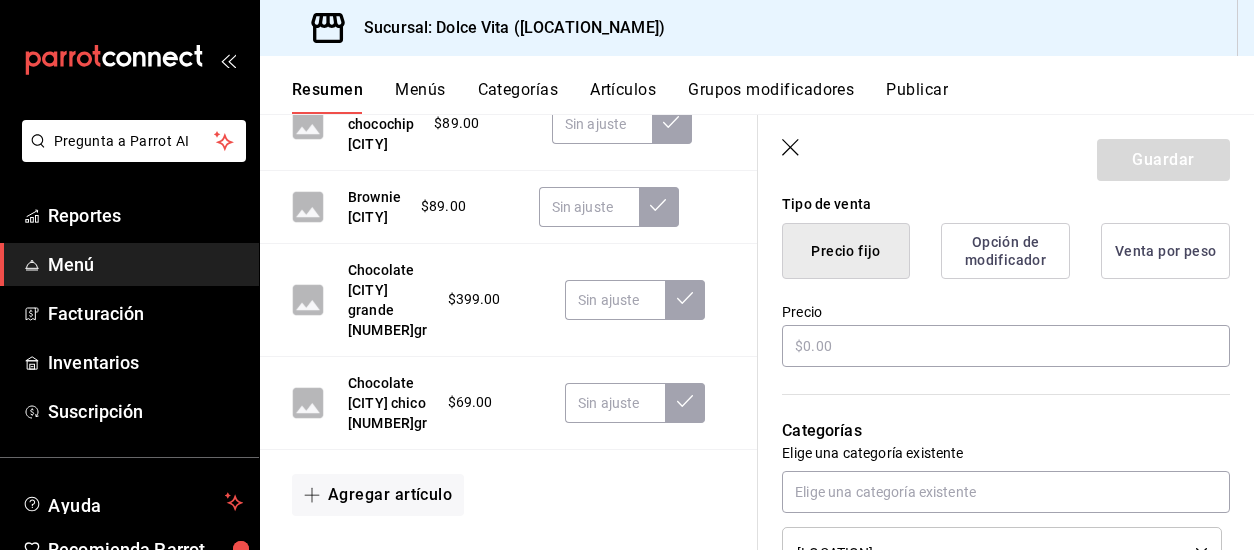scroll, scrollTop: 500, scrollLeft: 0, axis: vertical 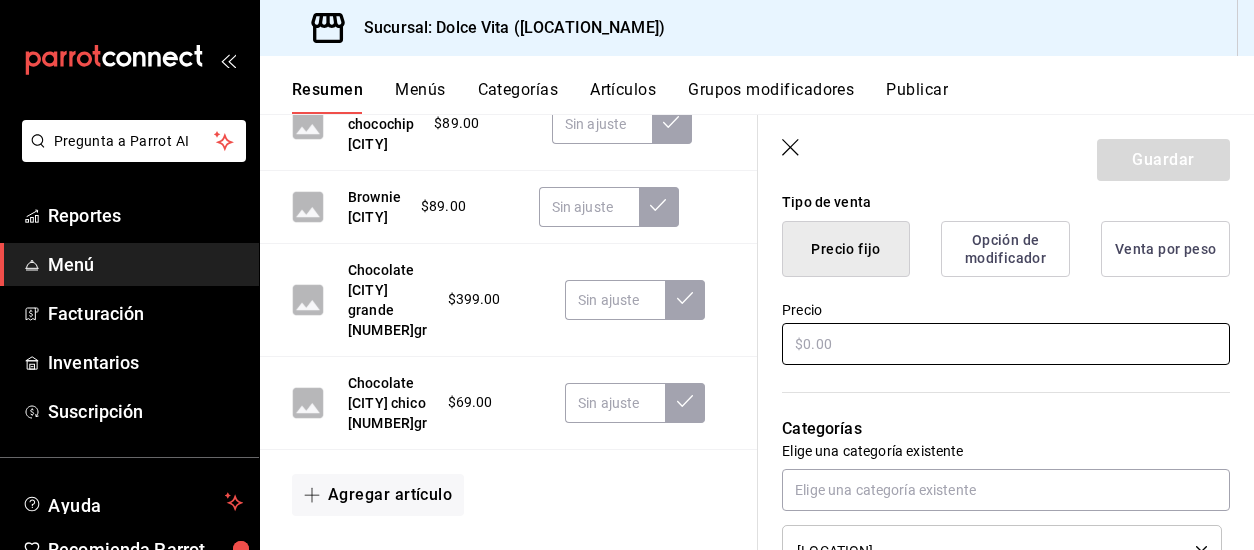 type on "Rebanada [CITY]" 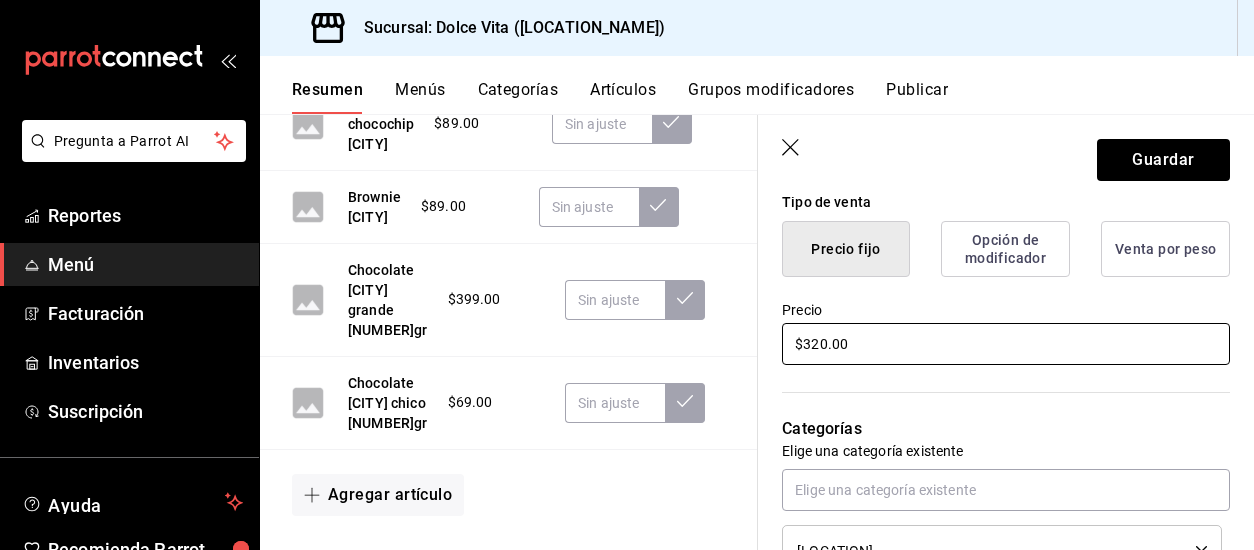 scroll, scrollTop: 600, scrollLeft: 0, axis: vertical 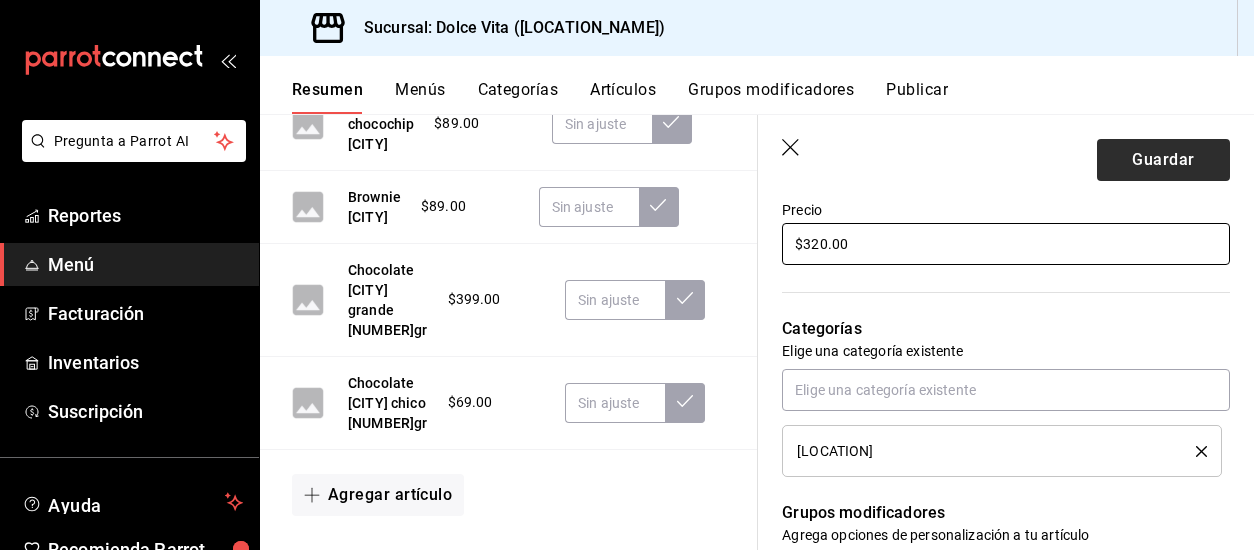 type on "$320.00" 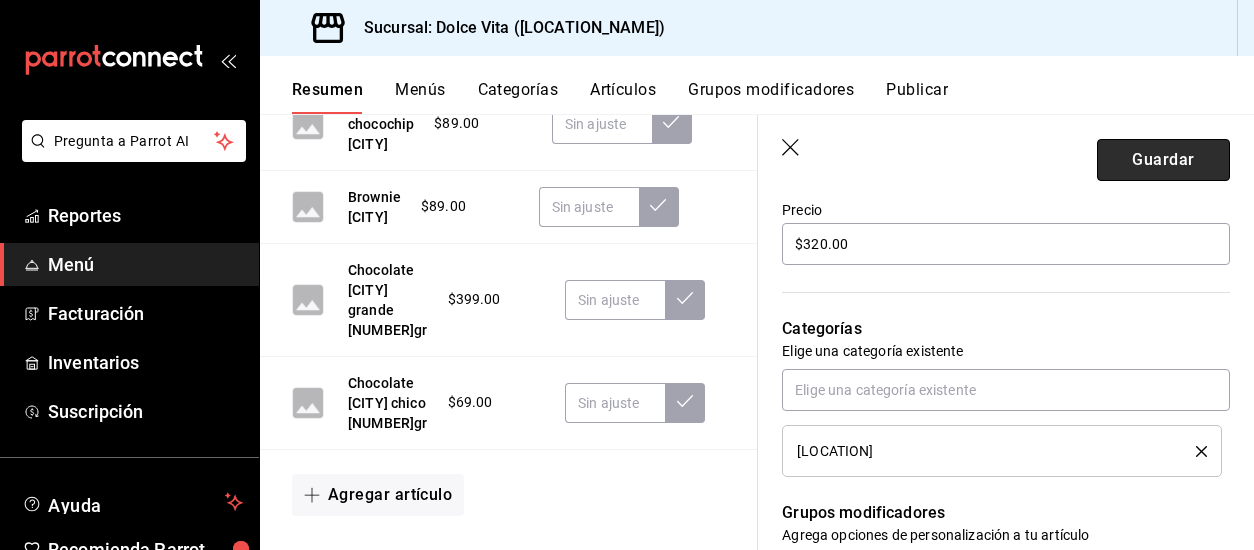 click on "Guardar" at bounding box center [1163, 160] 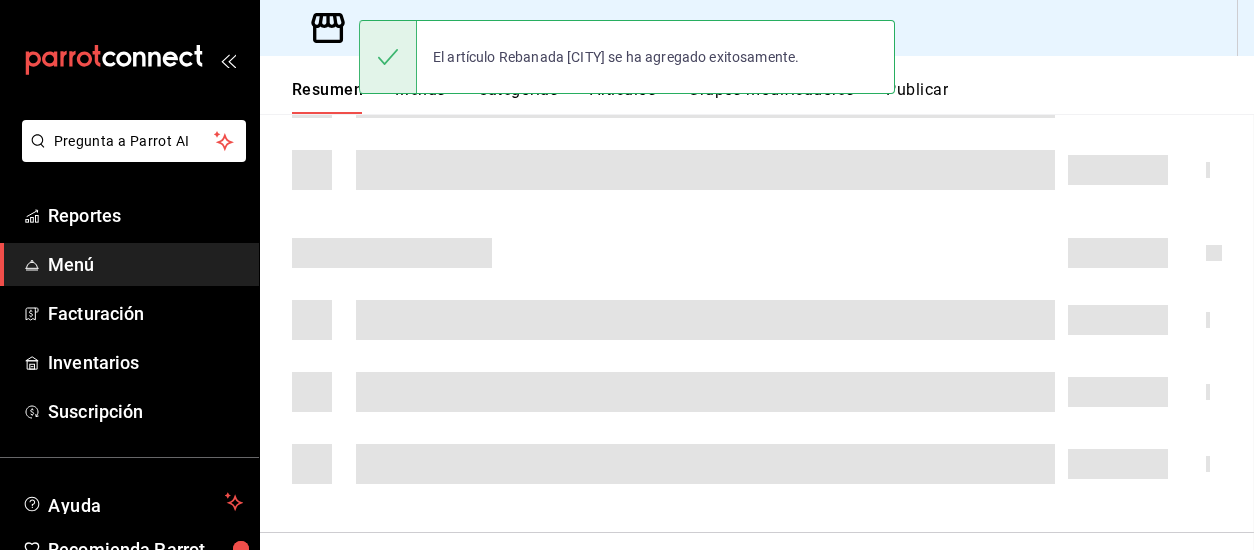 scroll, scrollTop: 0, scrollLeft: 0, axis: both 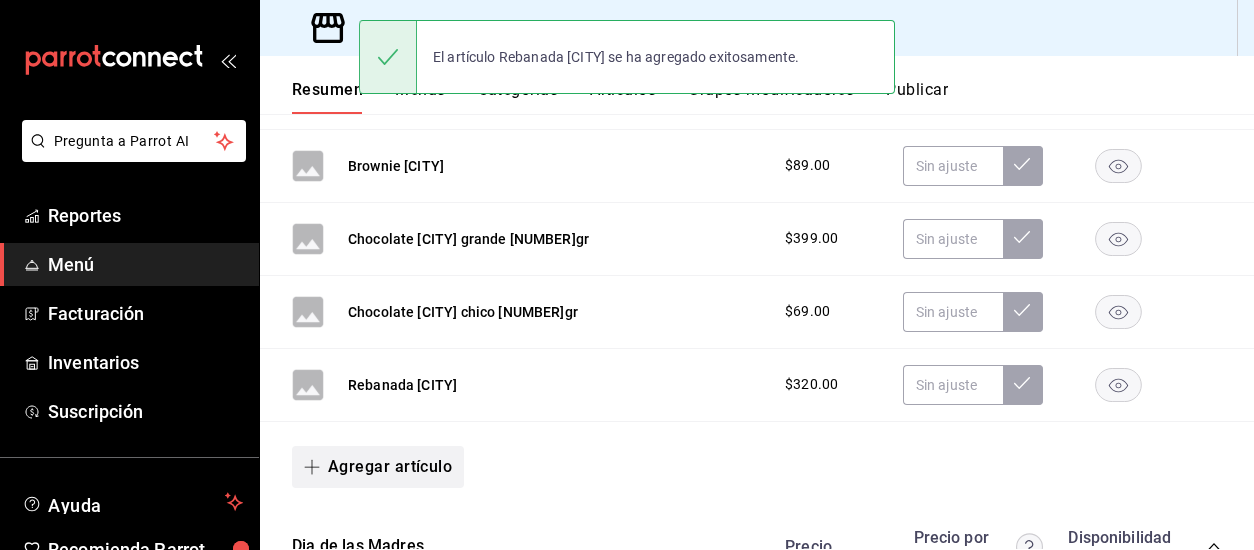 click on "Agregar artículo" at bounding box center (378, 467) 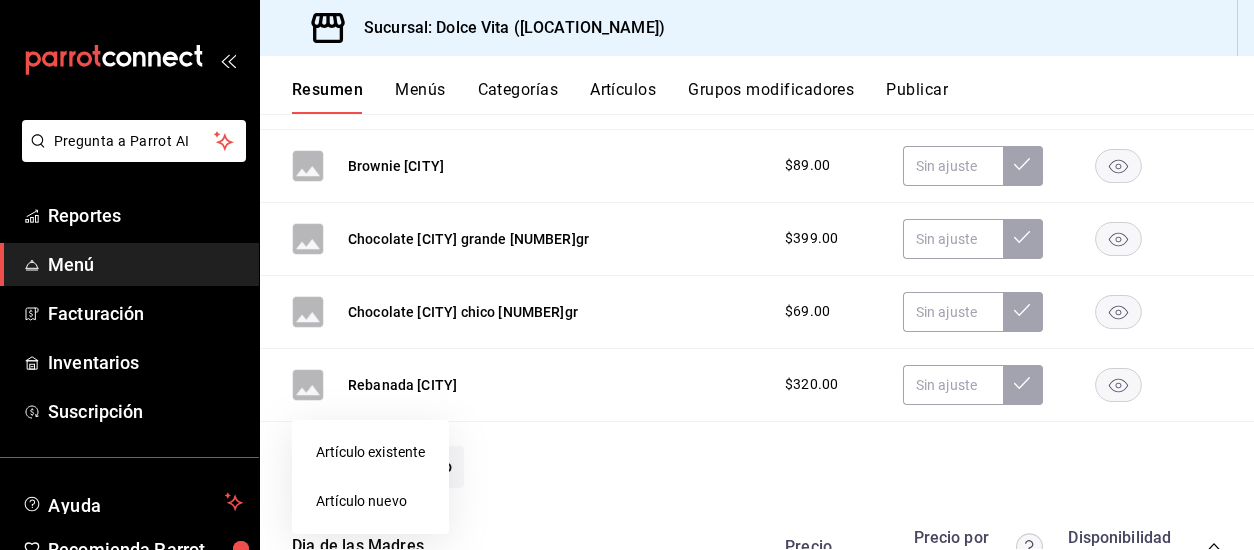 click on "Artículo nuevo" at bounding box center (370, 501) 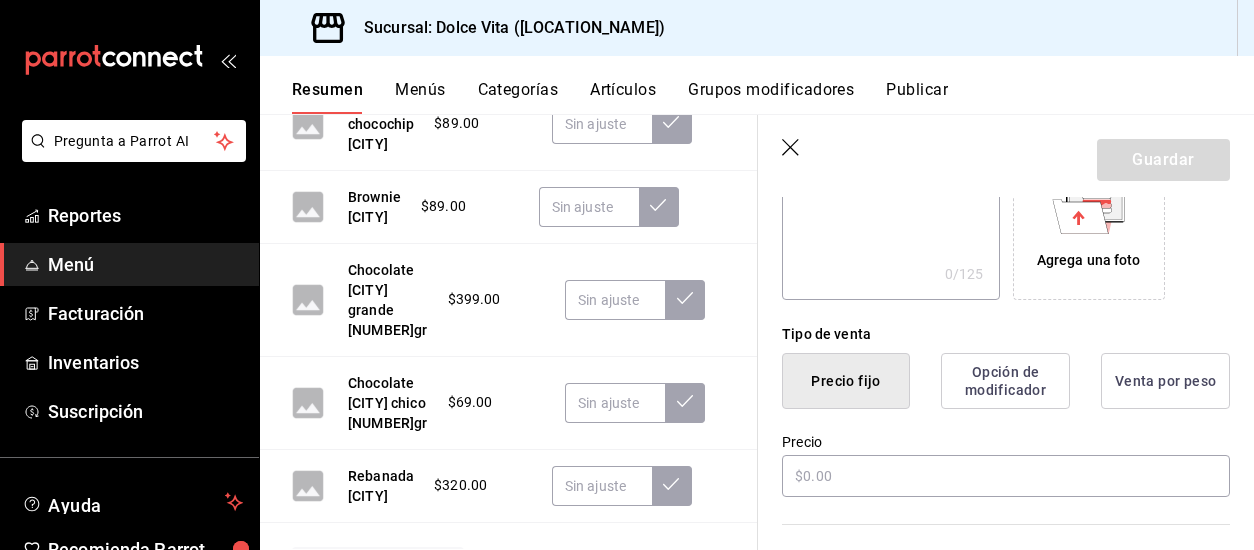 scroll, scrollTop: 400, scrollLeft: 0, axis: vertical 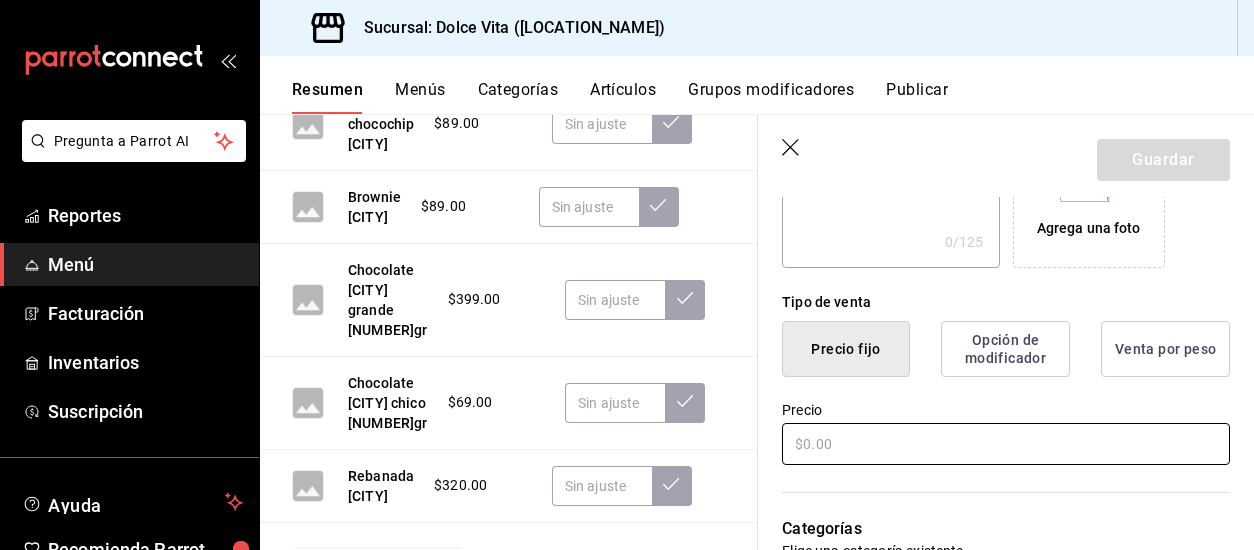 type on "Pastel [CITY] [NUMBER] personas" 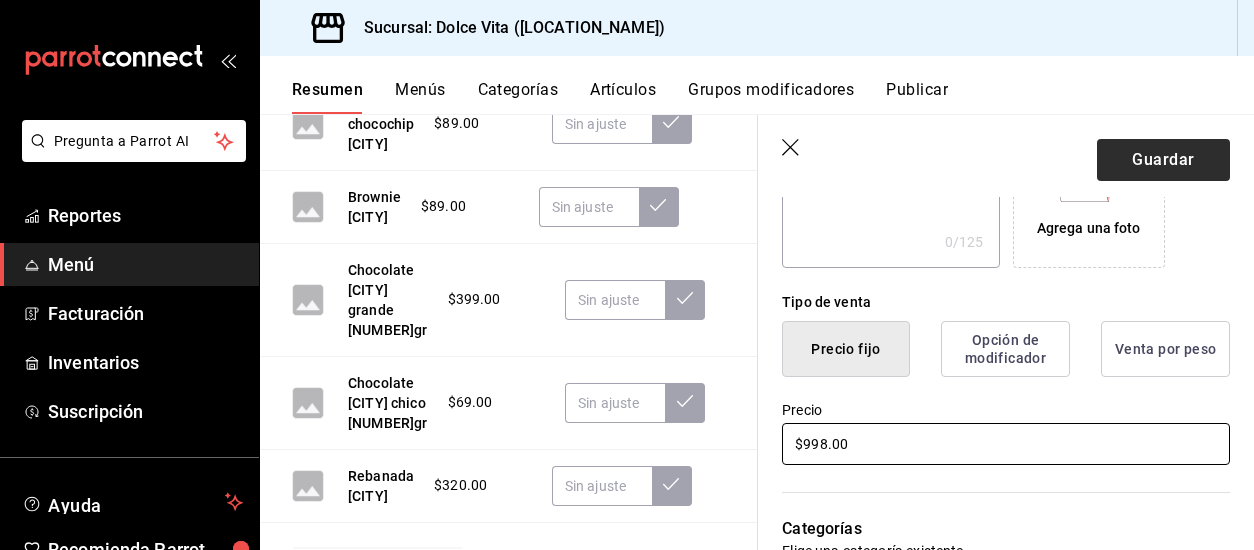 type on "$998.00" 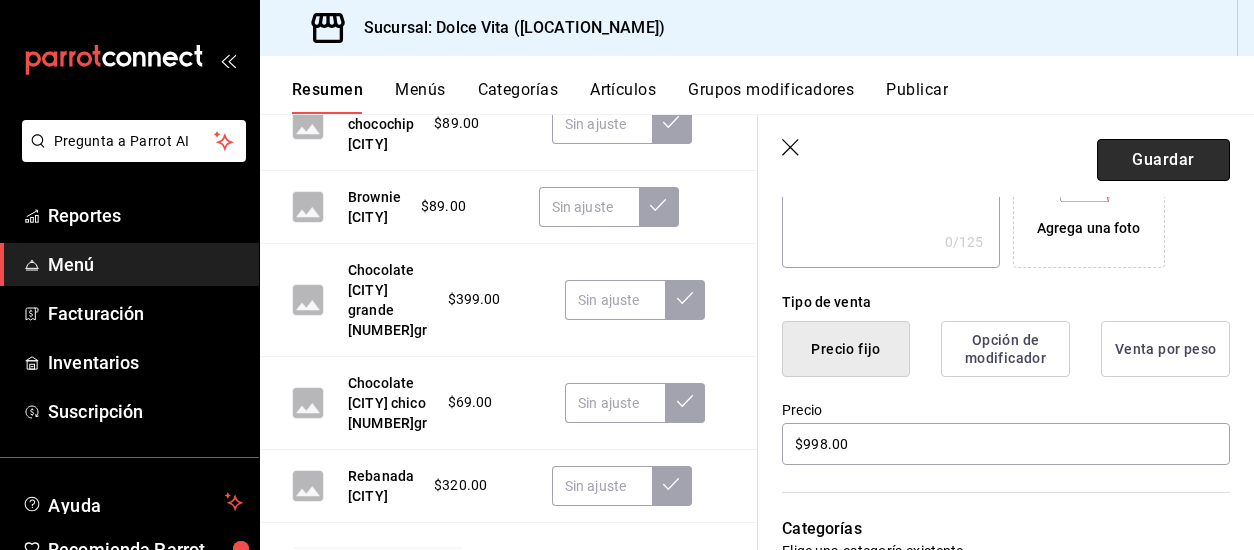 click on "Guardar" at bounding box center [1163, 160] 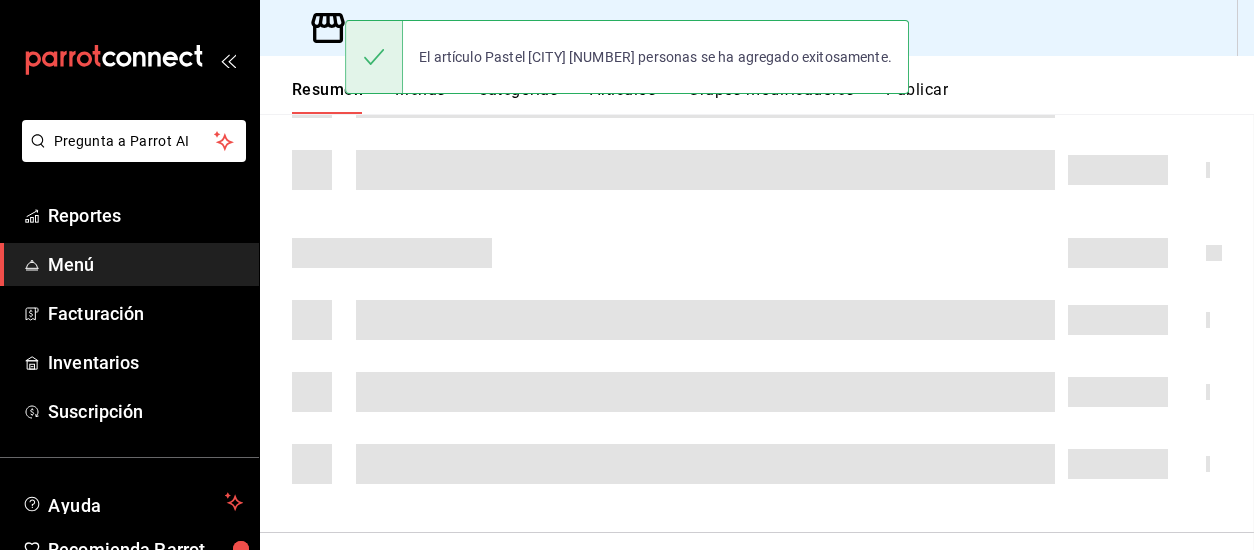 scroll, scrollTop: 0, scrollLeft: 0, axis: both 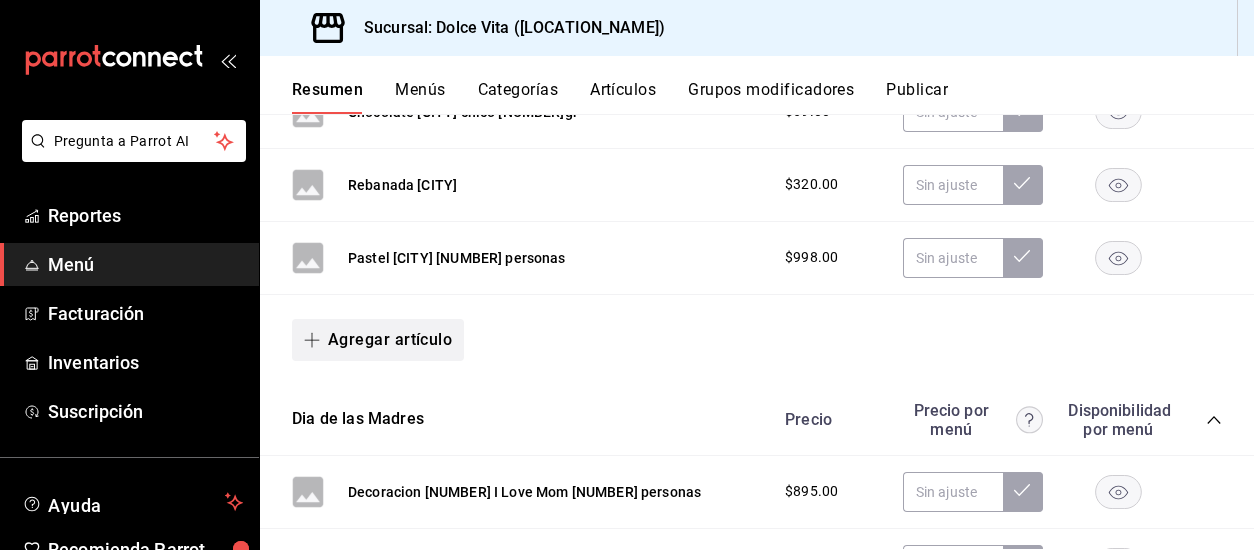 click on "Agregar artículo" at bounding box center (378, 340) 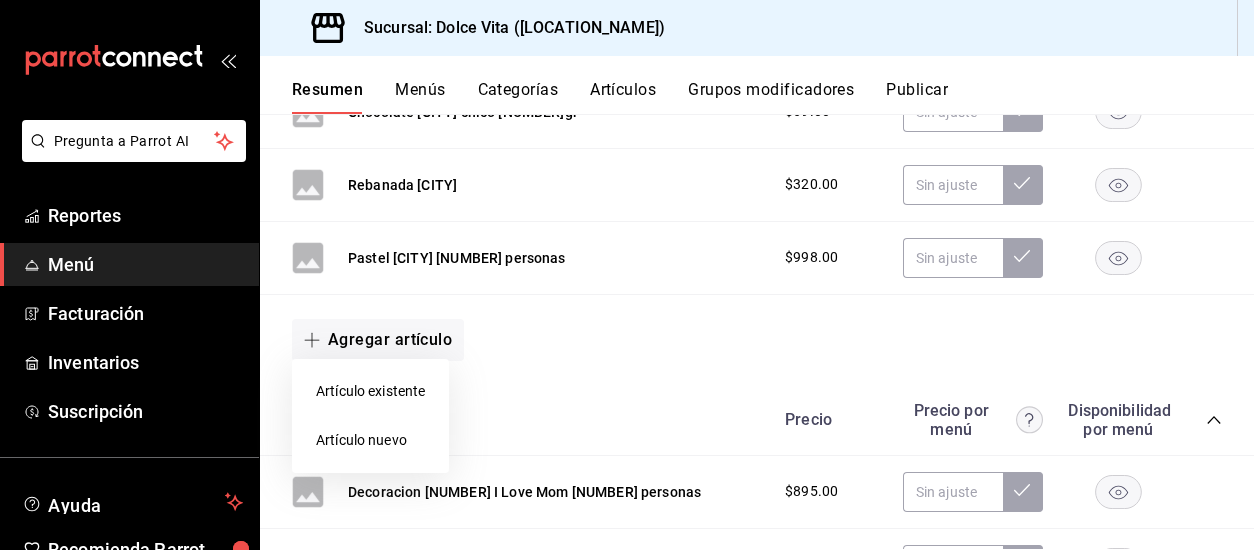 click on "Artículo nuevo" at bounding box center [370, 440] 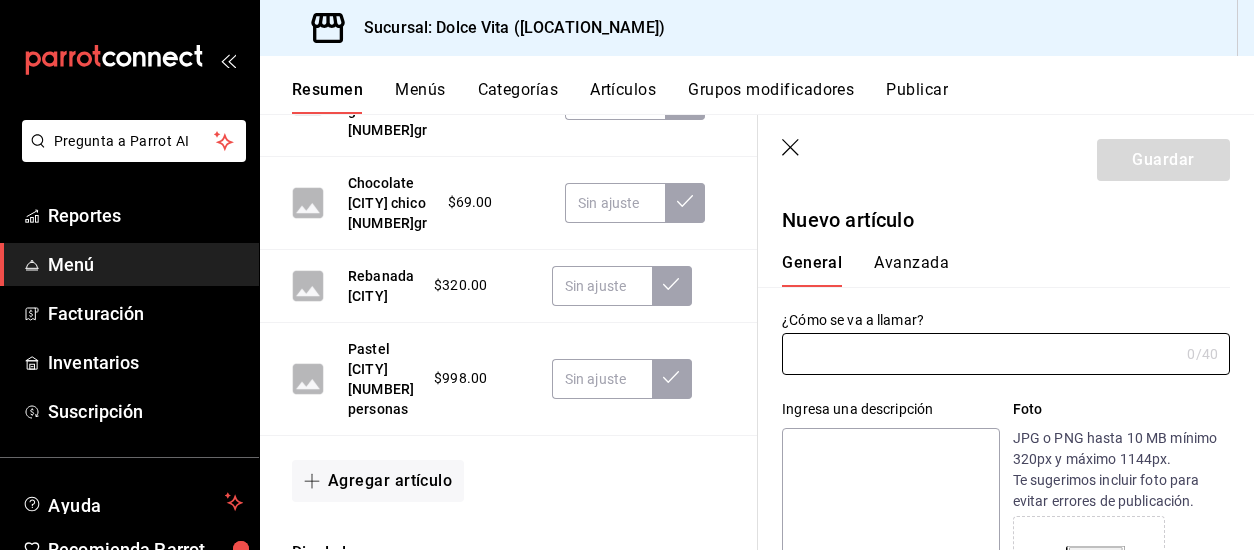 type on "[PRODUCT_ID]" 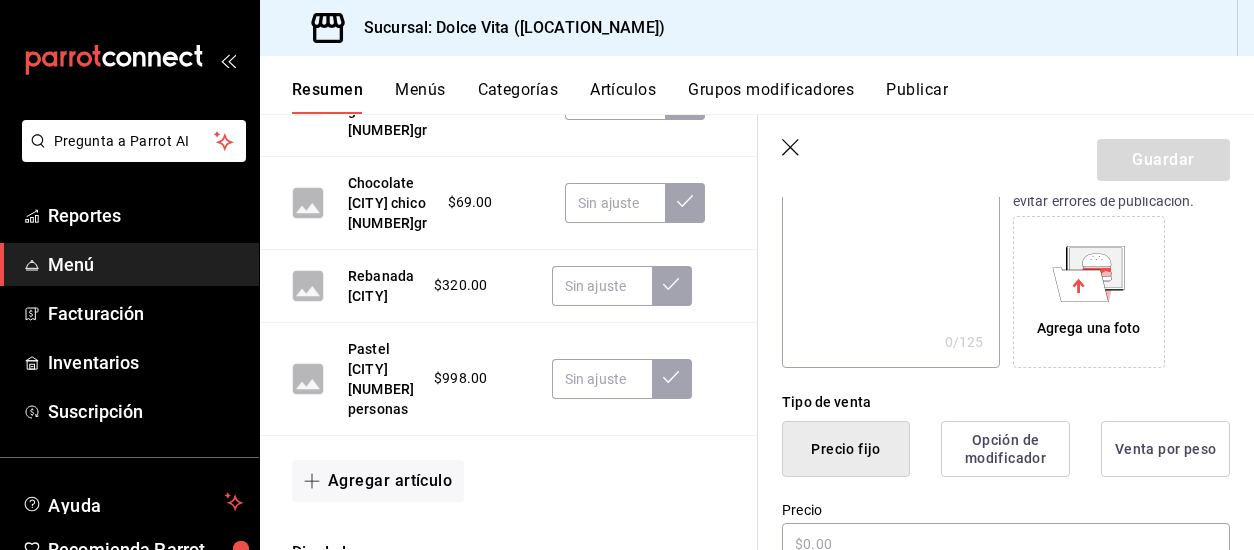 scroll, scrollTop: 400, scrollLeft: 0, axis: vertical 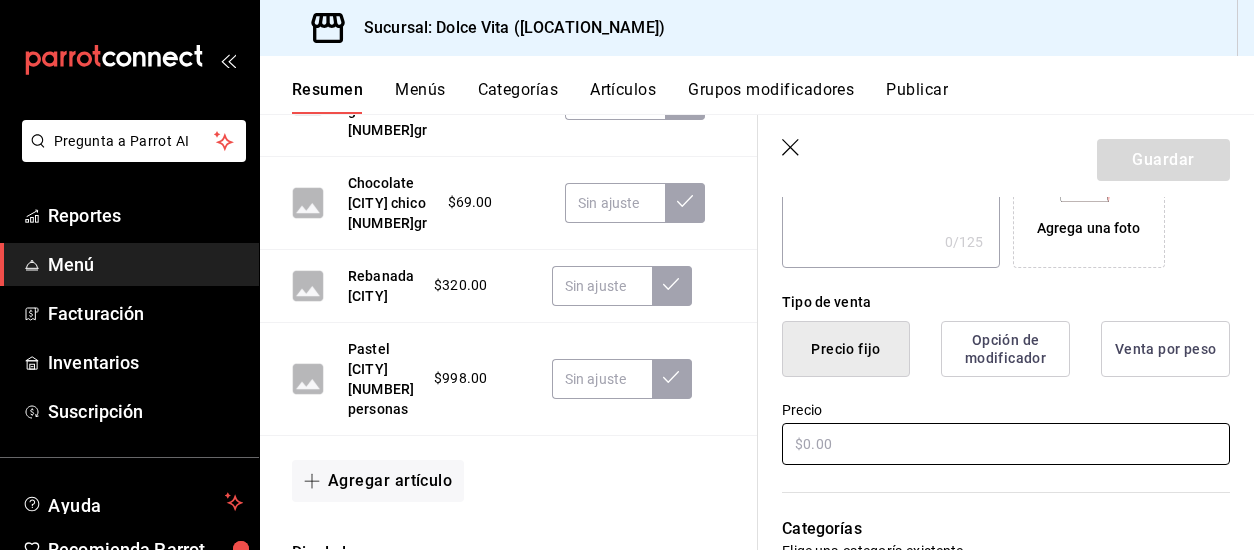 type on "Pastel [CITY] [NUMBER] personas" 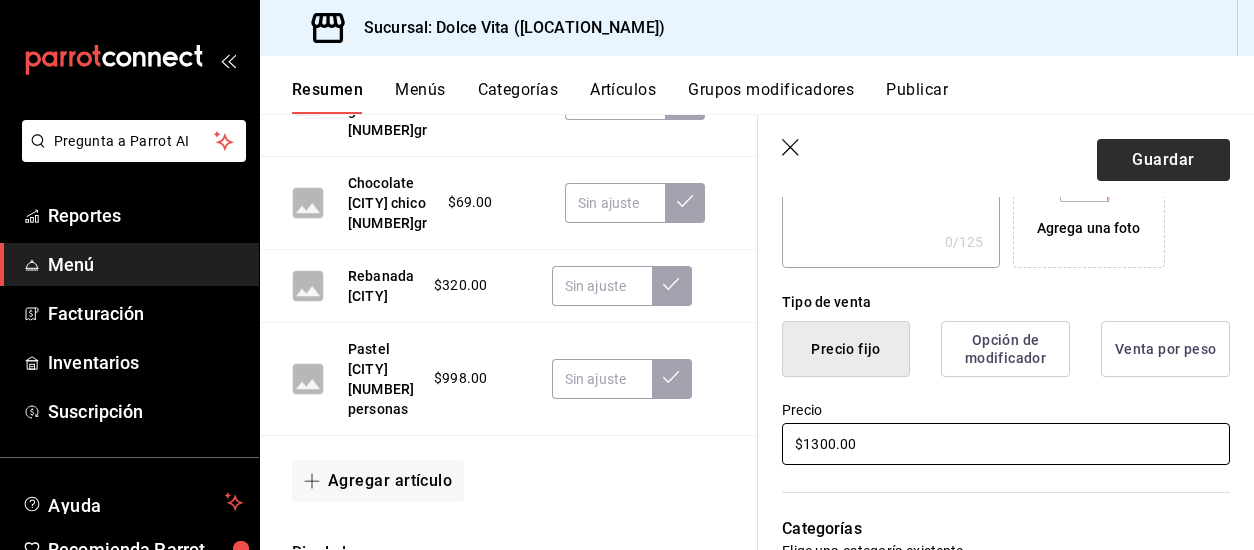 type on "$1300.00" 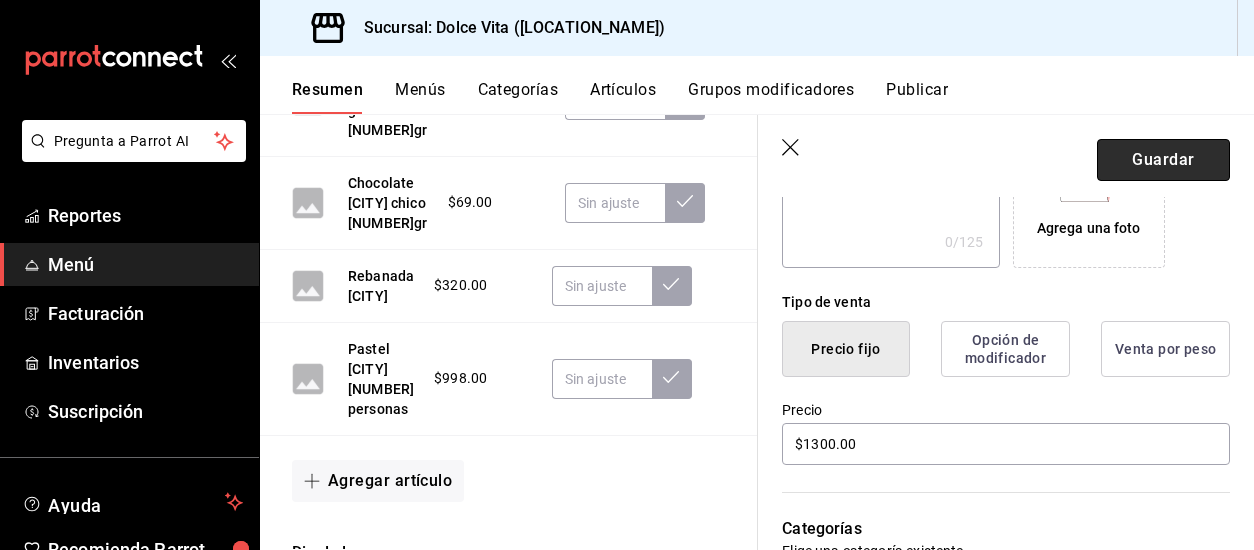 click on "Guardar" at bounding box center [1163, 160] 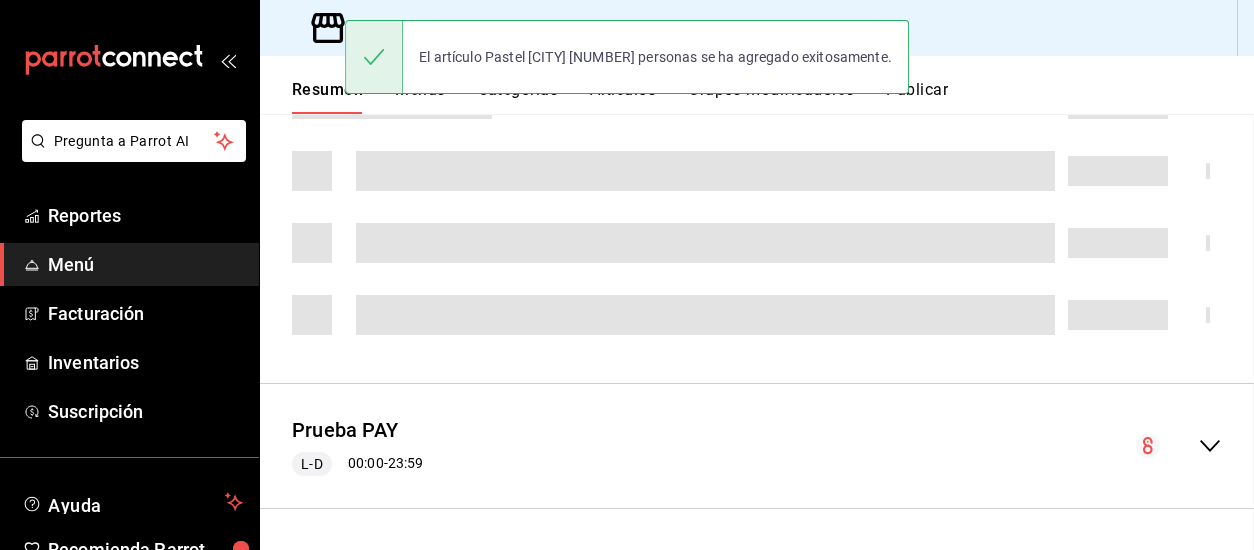 scroll, scrollTop: 800, scrollLeft: 0, axis: vertical 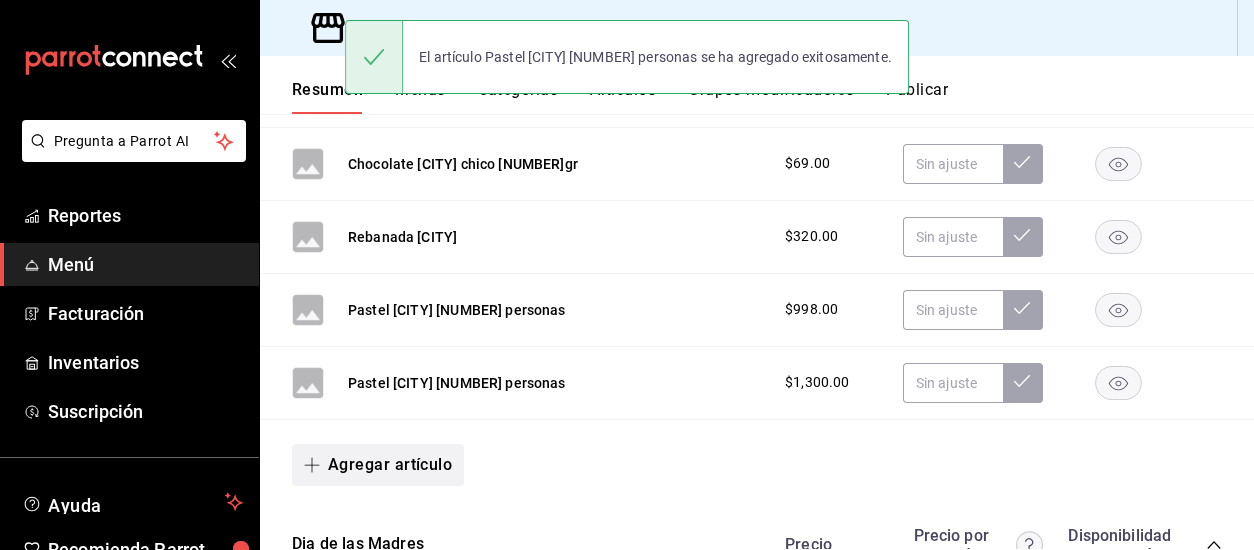 click on "Agregar artículo" at bounding box center [378, 465] 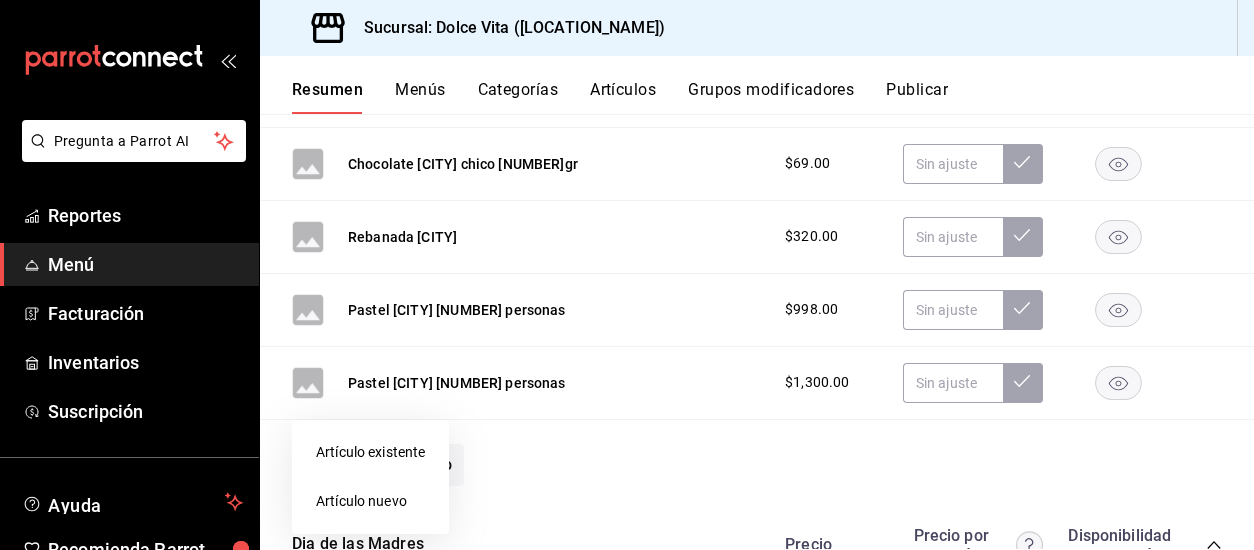 click on "Artículo nuevo" at bounding box center [370, 501] 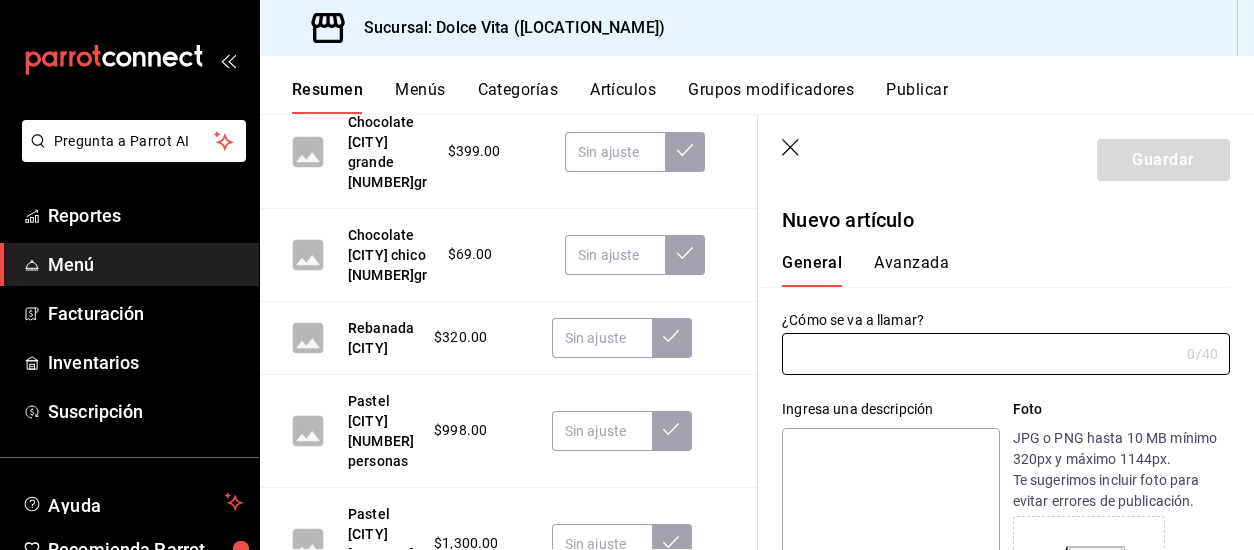 type on "[PRODUCT_ID]" 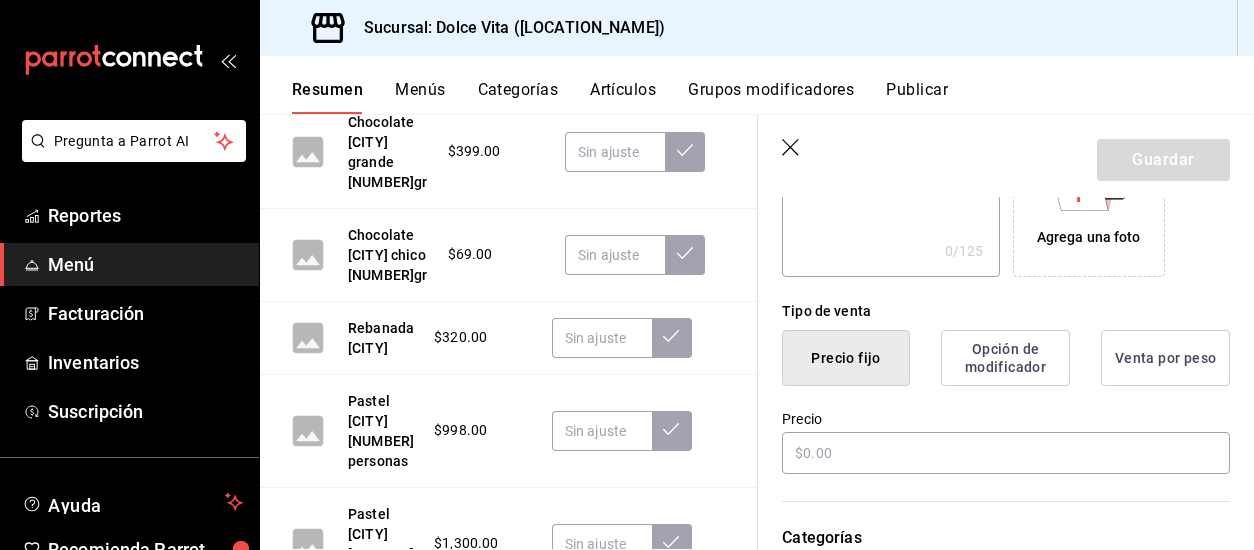 scroll, scrollTop: 400, scrollLeft: 0, axis: vertical 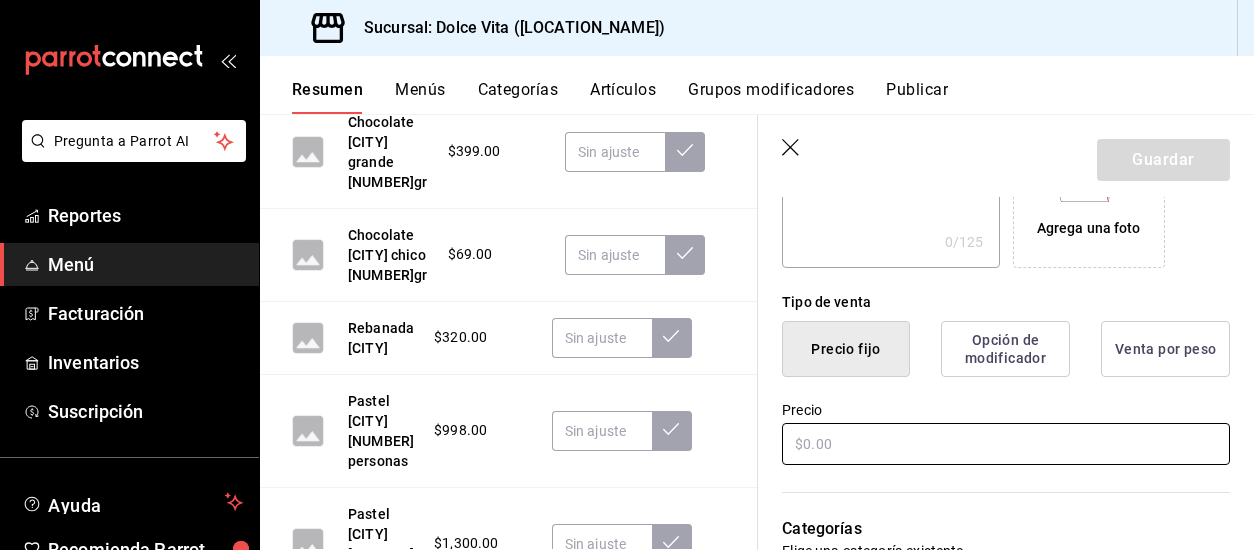 type on "Pastel [CITY] [NUMBER] personas" 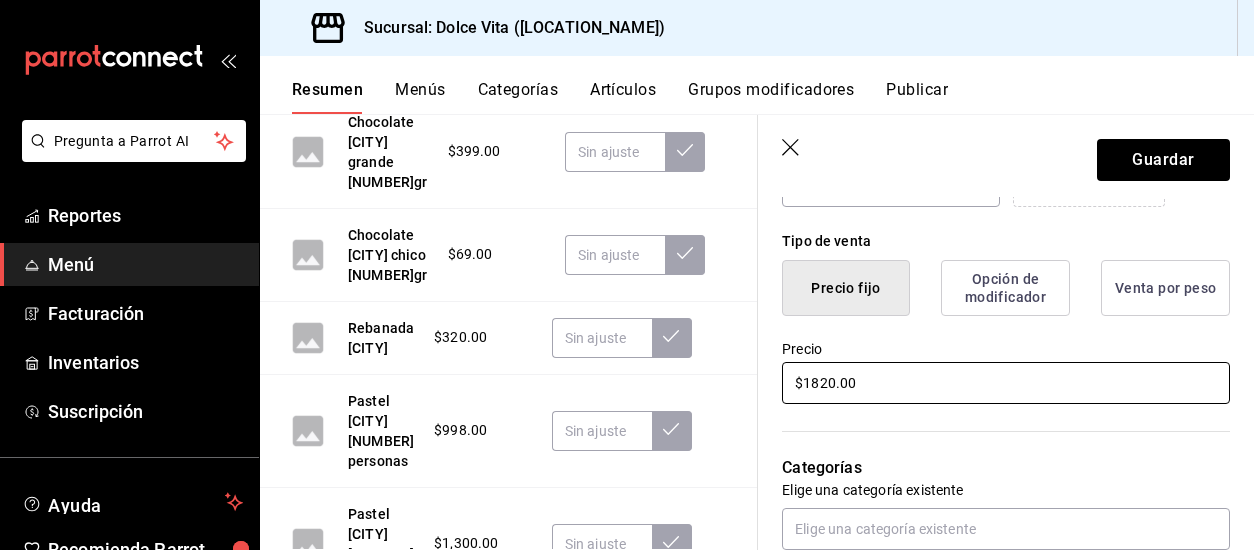 scroll, scrollTop: 600, scrollLeft: 0, axis: vertical 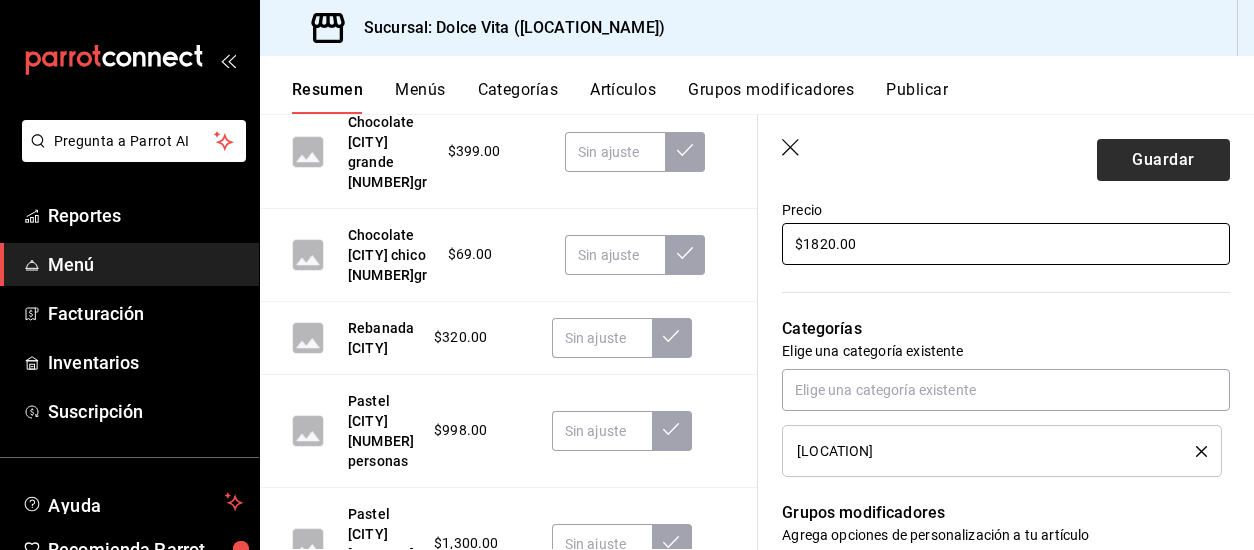 type on "$1820.00" 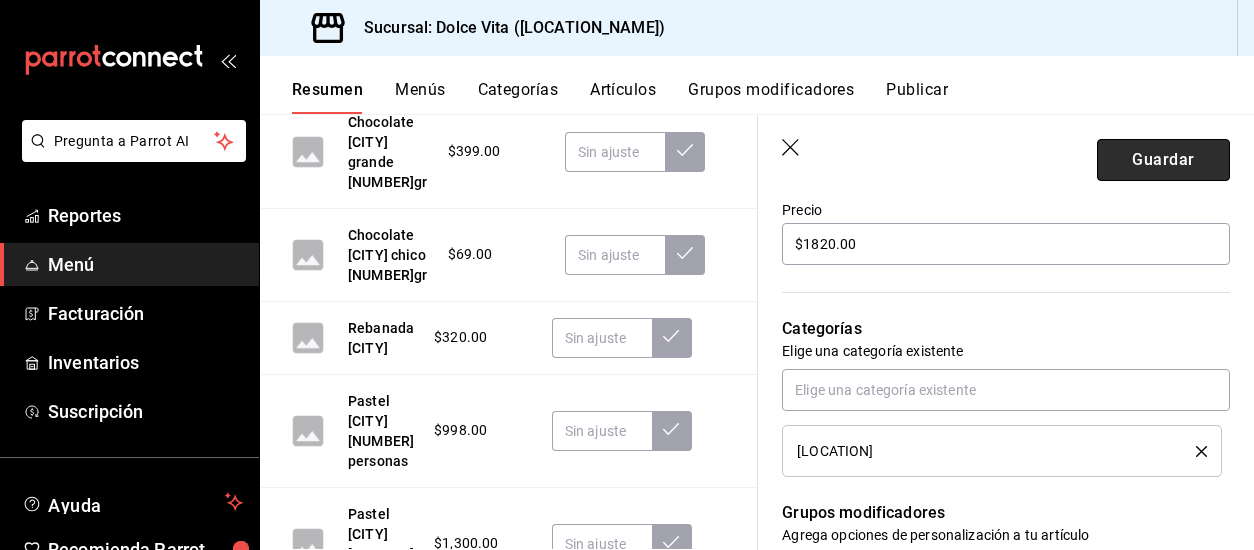 click on "Guardar" at bounding box center (1163, 160) 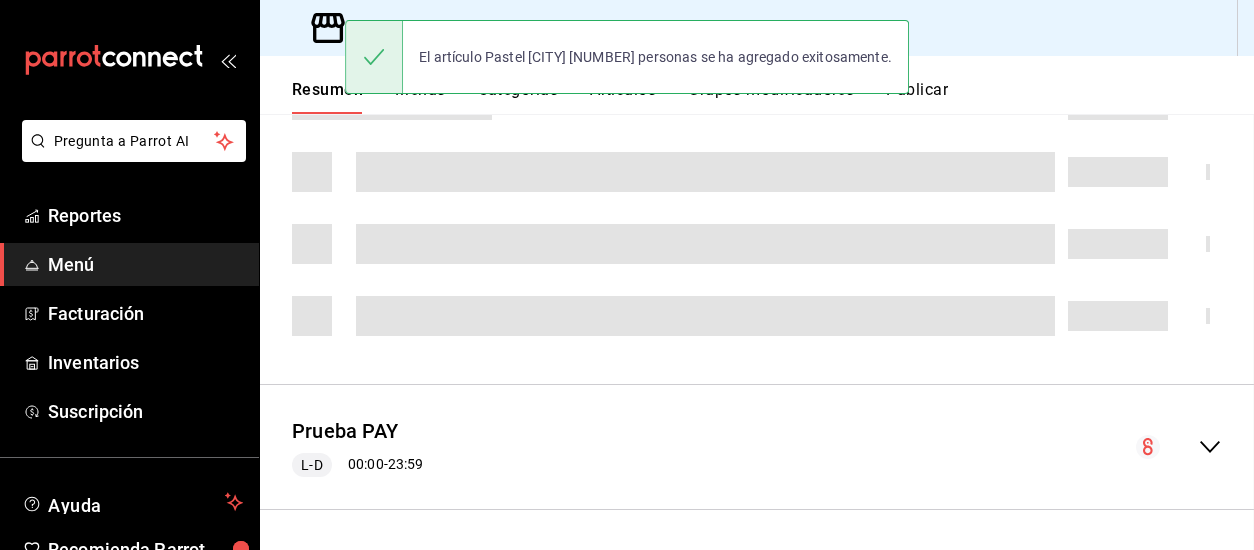 scroll, scrollTop: 0, scrollLeft: 0, axis: both 